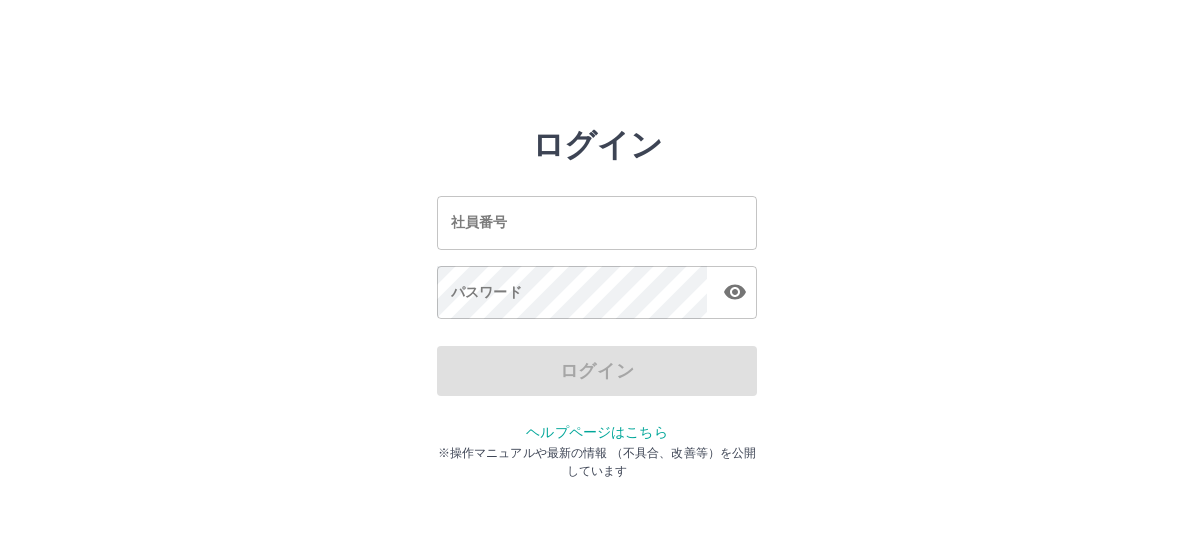 scroll, scrollTop: 0, scrollLeft: 0, axis: both 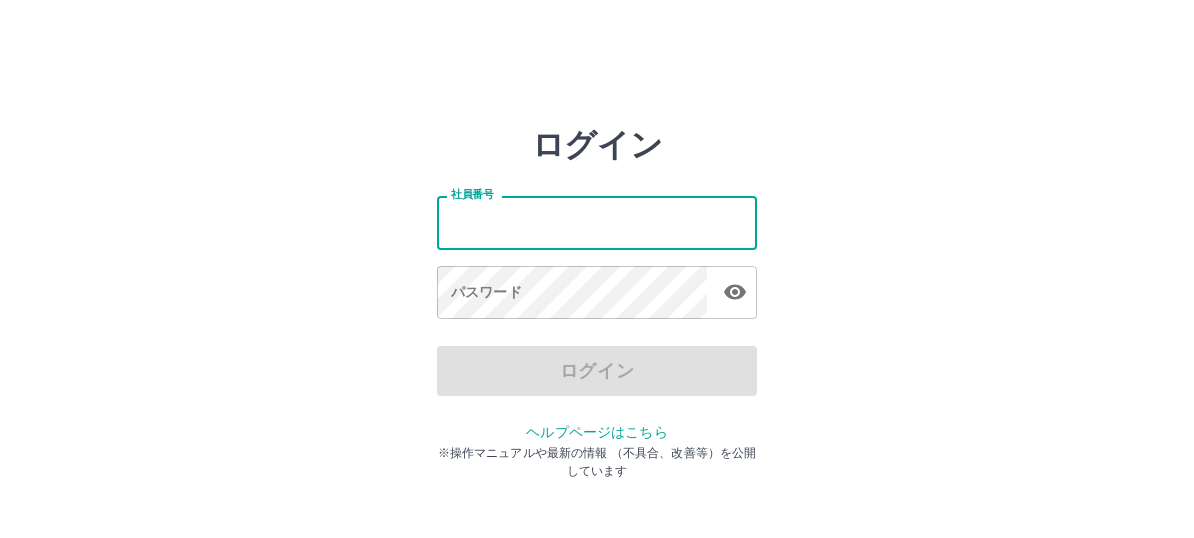 click on "社員番号" at bounding box center [597, 222] 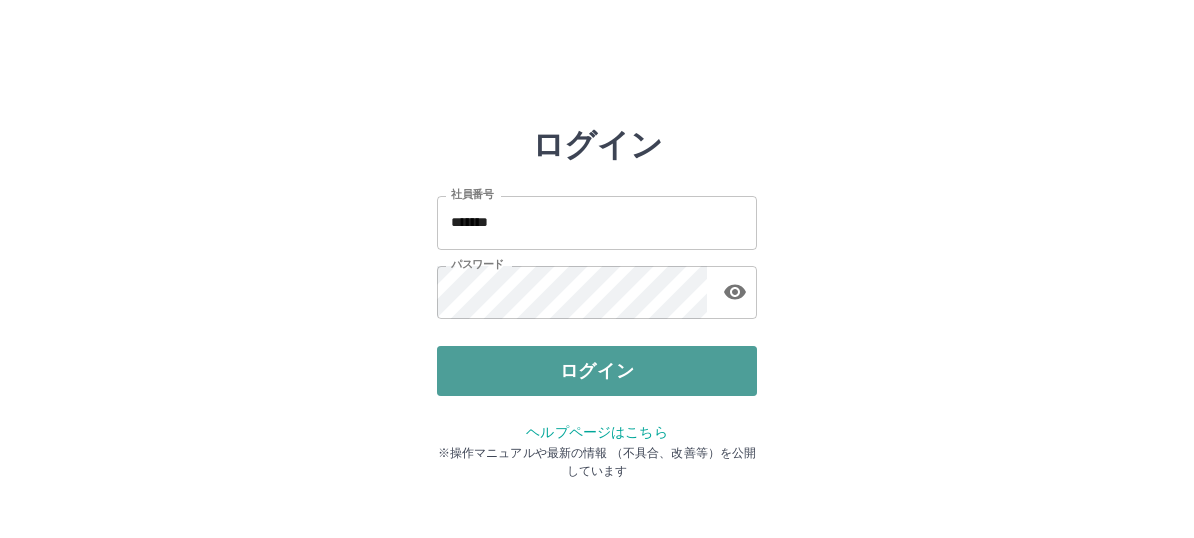 click on "ログイン" at bounding box center [597, 371] 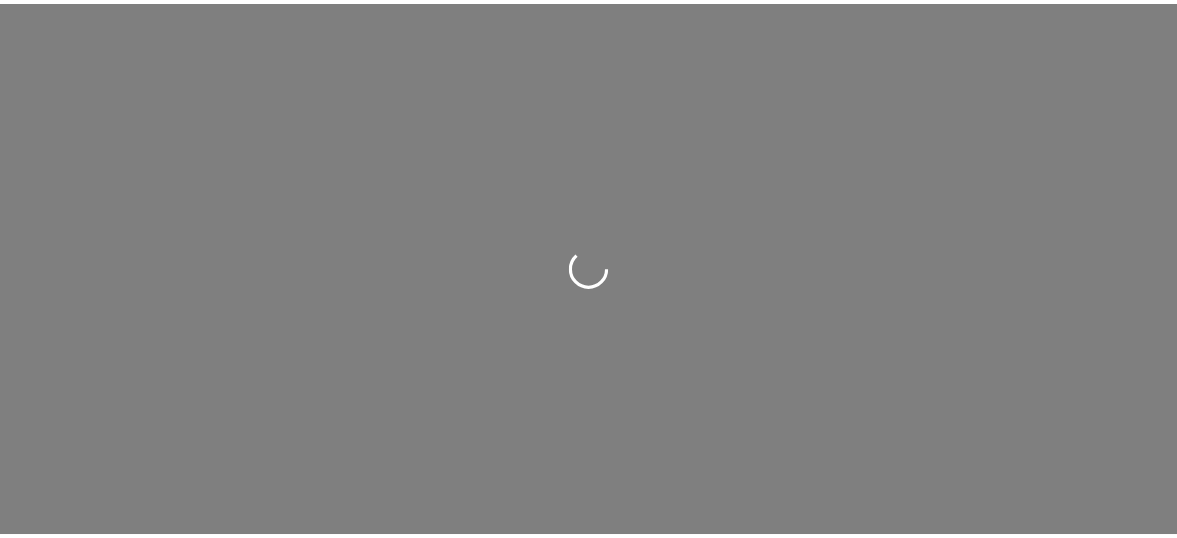 scroll, scrollTop: 0, scrollLeft: 0, axis: both 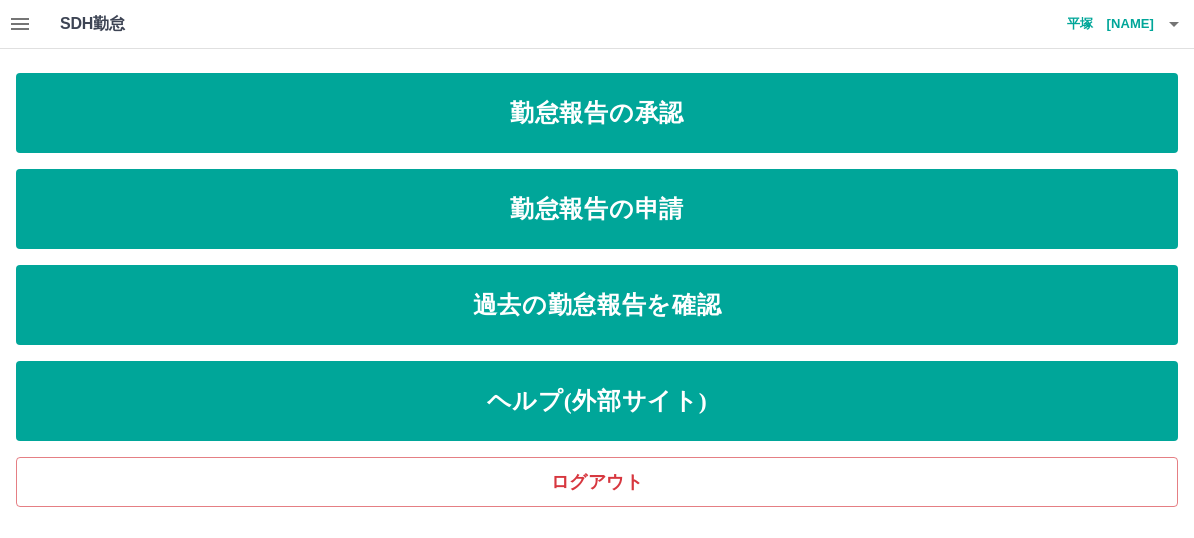 click 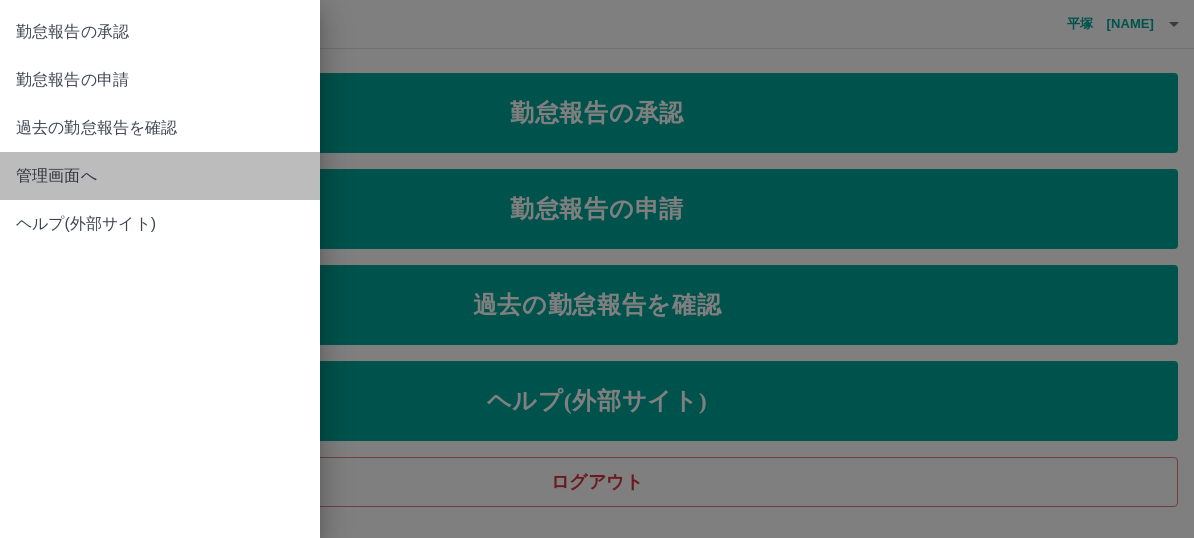 click on "管理画面へ" at bounding box center [160, 176] 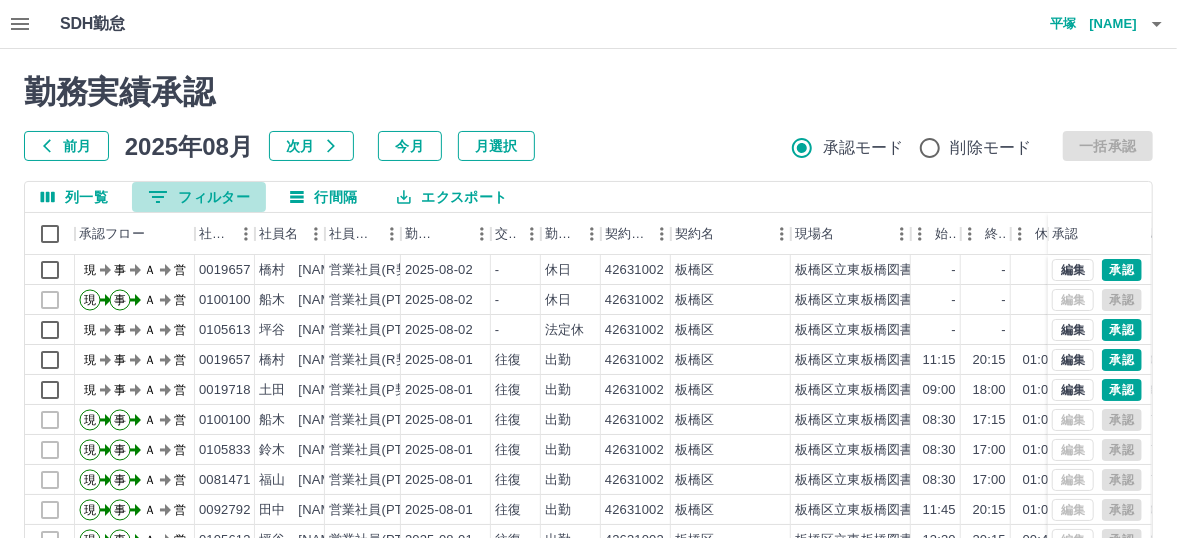 click on "0 フィルター" at bounding box center (199, 197) 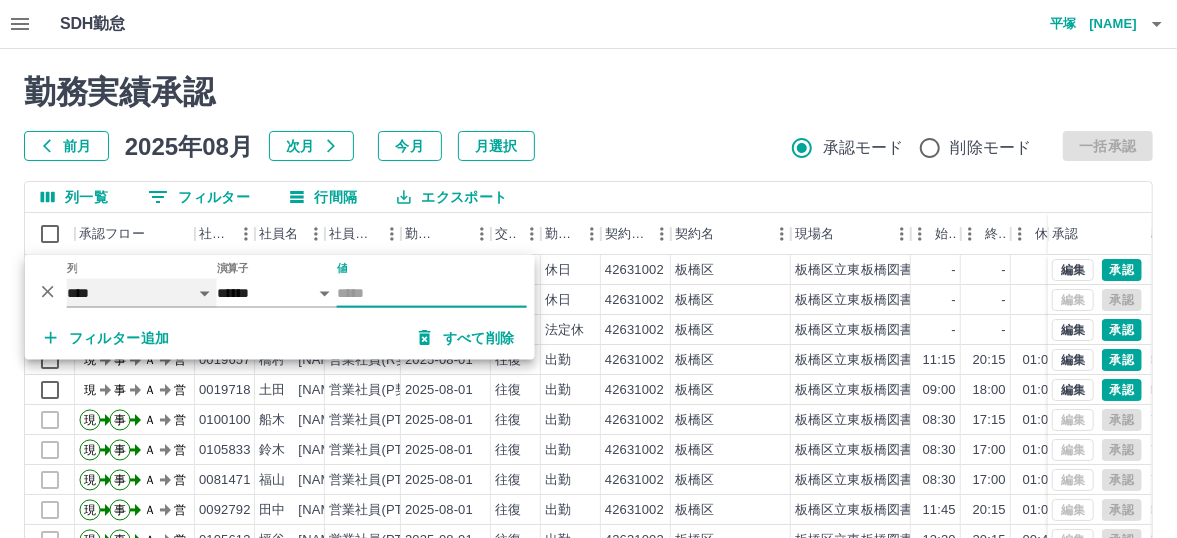 click on "**** *** **** *** *** **** ***** *** *** ** ** ** **** **** **** ** ** *** **** *****" at bounding box center (142, 293) 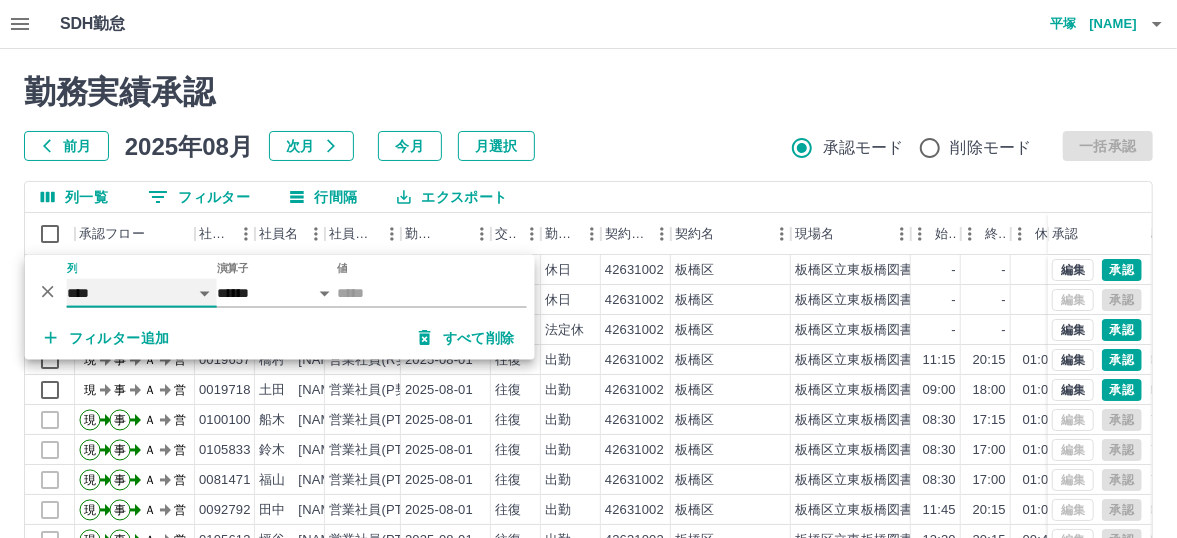 click on "**** *** **** *** *** **** ***** *** *** ** ** ** **** **** **** ** ** *** **** *****" at bounding box center (142, 293) 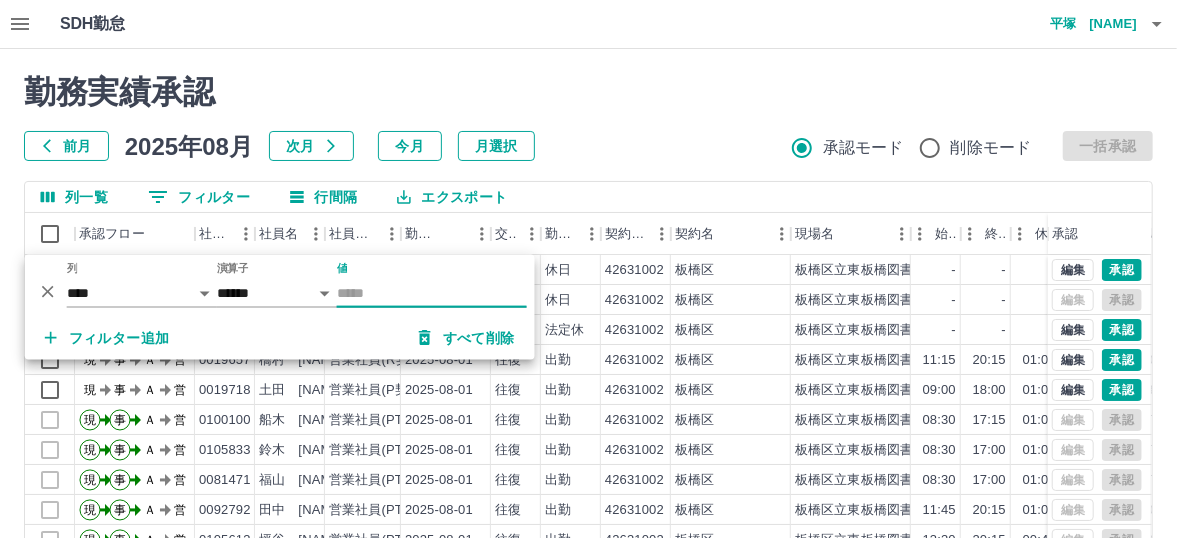click on "値" at bounding box center [432, 293] 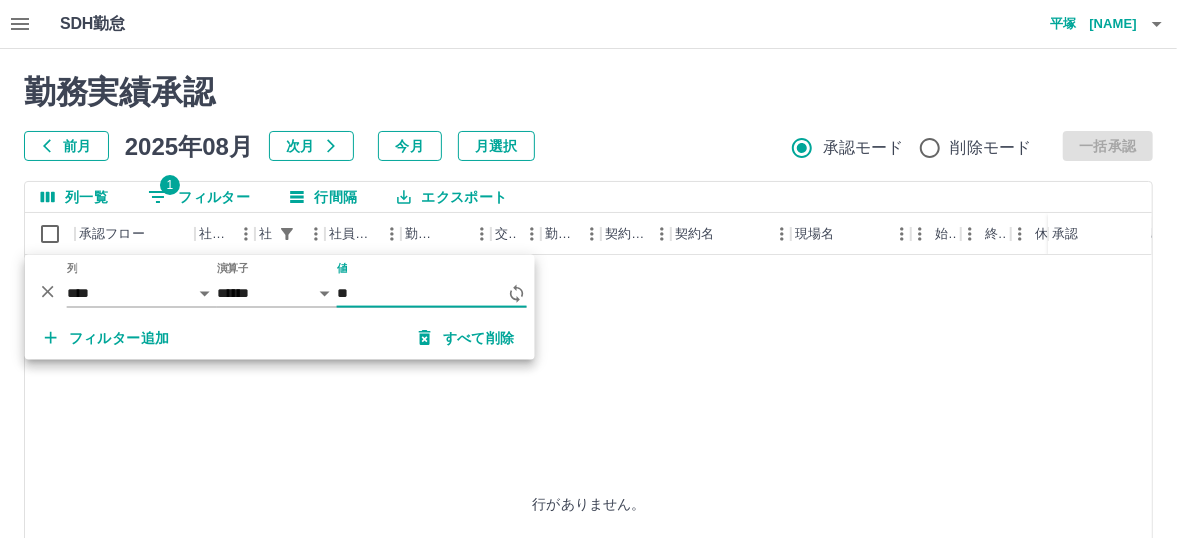 type on "*" 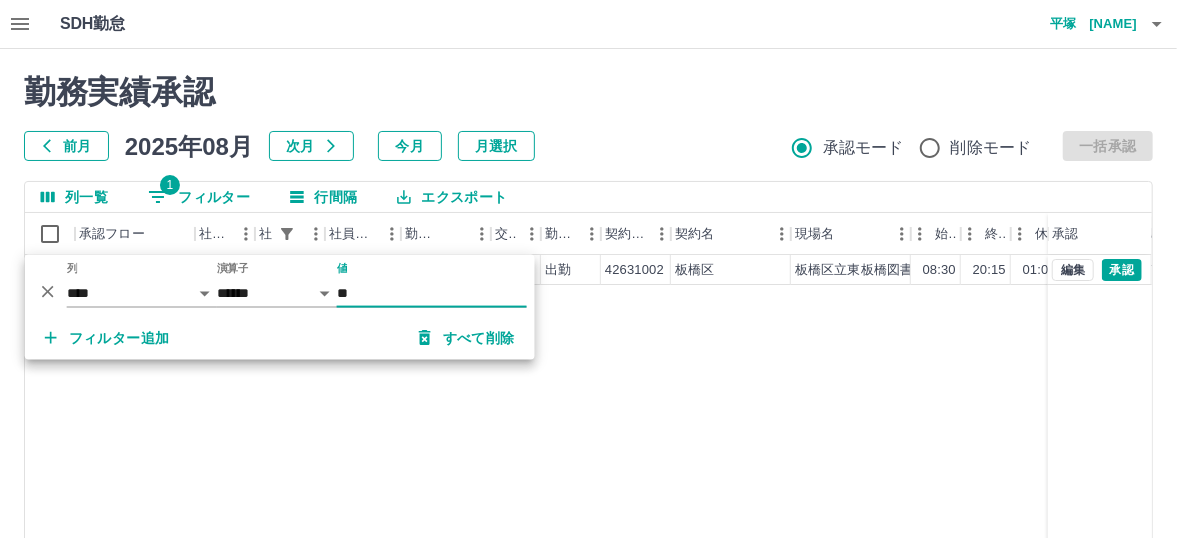 type on "**" 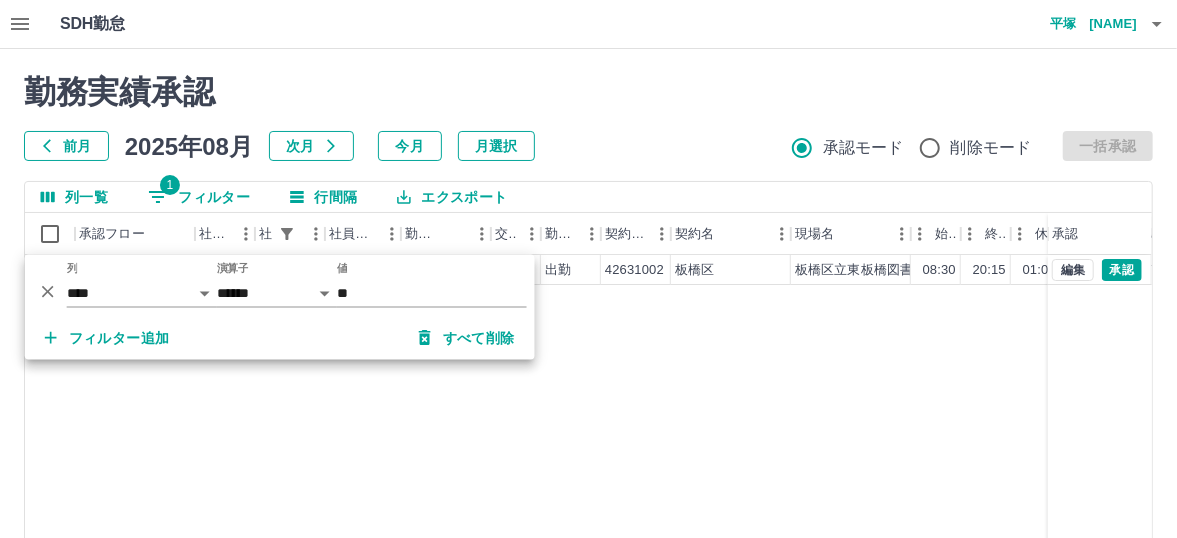 click on "現 事 Ａ 営 0041554 平塚　寿行 営業社員(PT契約) 2025-08-01 往復 出勤 42631002 板橋区 板橋区立東板橋図書館 08:30 20:15 01:00 08:30 17:30 01:00 11:45 10:45 編集 承認" at bounding box center (898, 511) 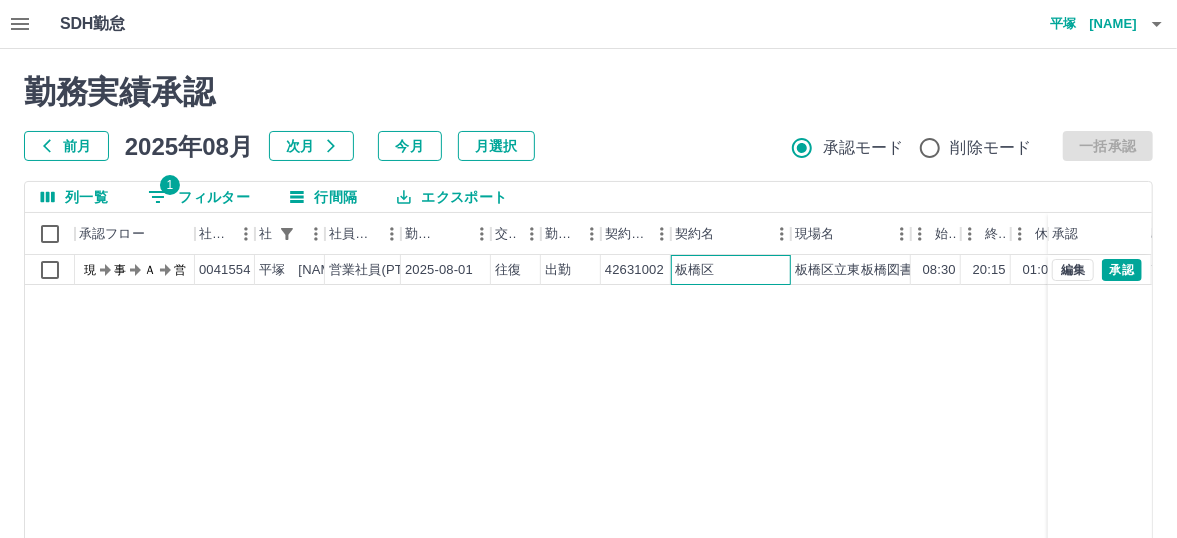 click on "板橋区" at bounding box center (694, 270) 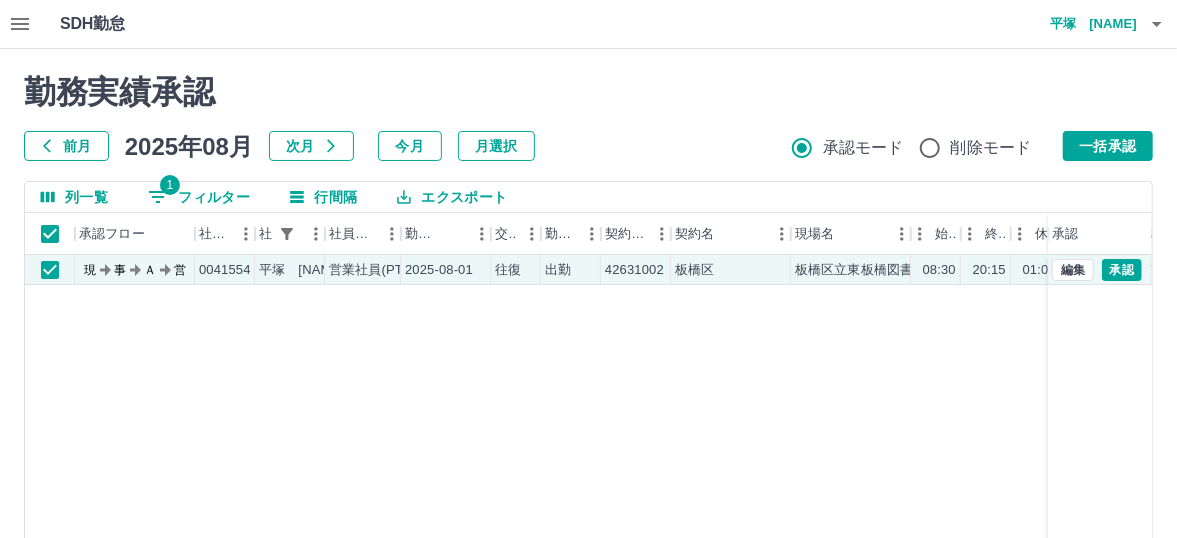 click on "前月" at bounding box center (66, 146) 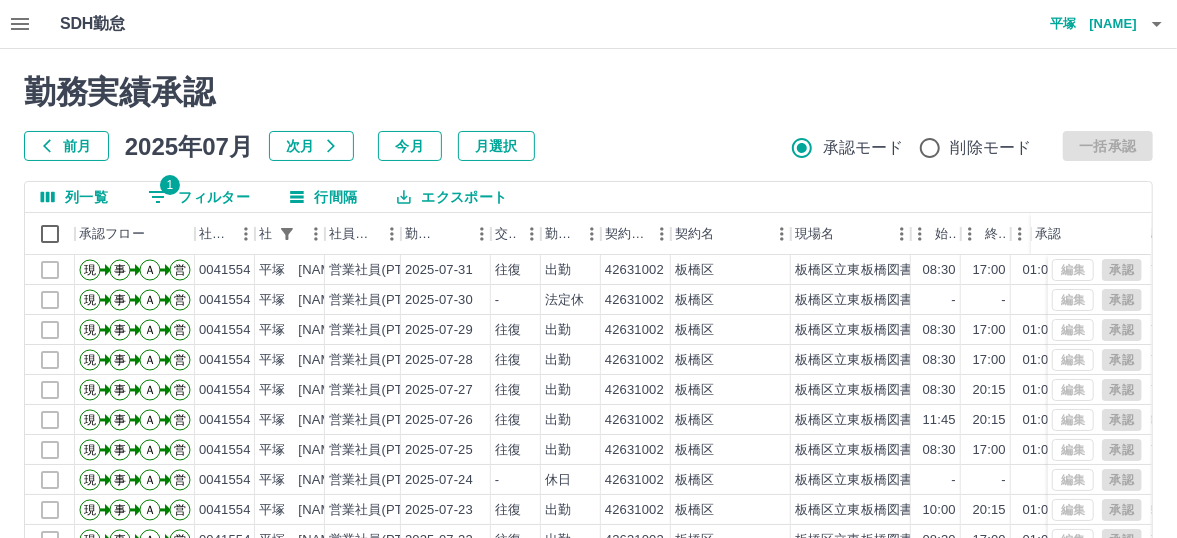 scroll, scrollTop: 102, scrollLeft: 0, axis: vertical 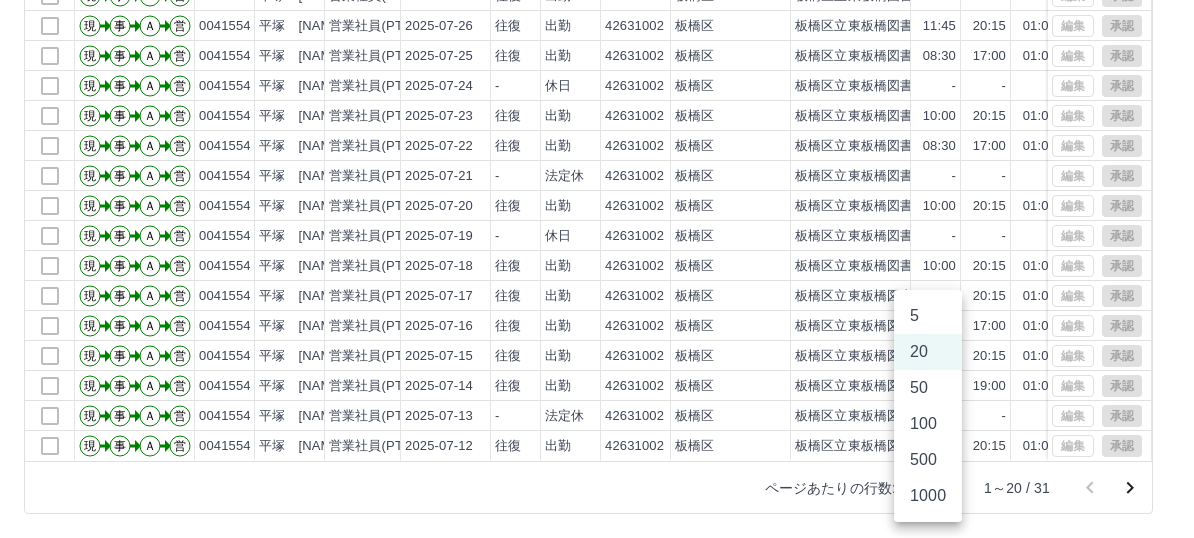 click on "SDH勤怠 平塚　寿行 勤務実績承認 前月 2025年07月 次月 今月 月選択 承認モード 削除モード 一括承認 列一覧 1 フィルター 行間隔 エクスポート 承認フロー 社員番号 社員名 社員区分 勤務日 交通費 勤務区分 契約コード 契約名 現場名 始業 終業 休憩 所定開始 所定終業 所定休憩 拘束 勤務 承認 現 事 Ａ 営 0041554 平塚　寿行 営業社員(PT契約) 2025-07-30  -  法定休 42631002 板橋区 板橋区立東板橋図書館 - - - - - - 00:00 00:00 現 事 Ａ 営 0041554 平塚　寿行 営業社員(PT契約) 2025-07-29 往復 出勤 42631002 板橋区 板橋区立東板橋図書館 08:30 17:00 01:00 08:30 17:00 01:00 08:30 07:30 現 事 Ａ 営 0041554 平塚　寿行 営業社員(PT契約) 2025-07-28 往復 出勤 42631002 板橋区 板橋区立東板橋図書館 08:30 17:00 01:00 08:30 17:00 01:00 08:30 07:30 現 事 Ａ 営 0041554 平塚　寿行 営業社員(PT契約) 2025-07-27 往復 出勤 42631002" at bounding box center [597, 115] 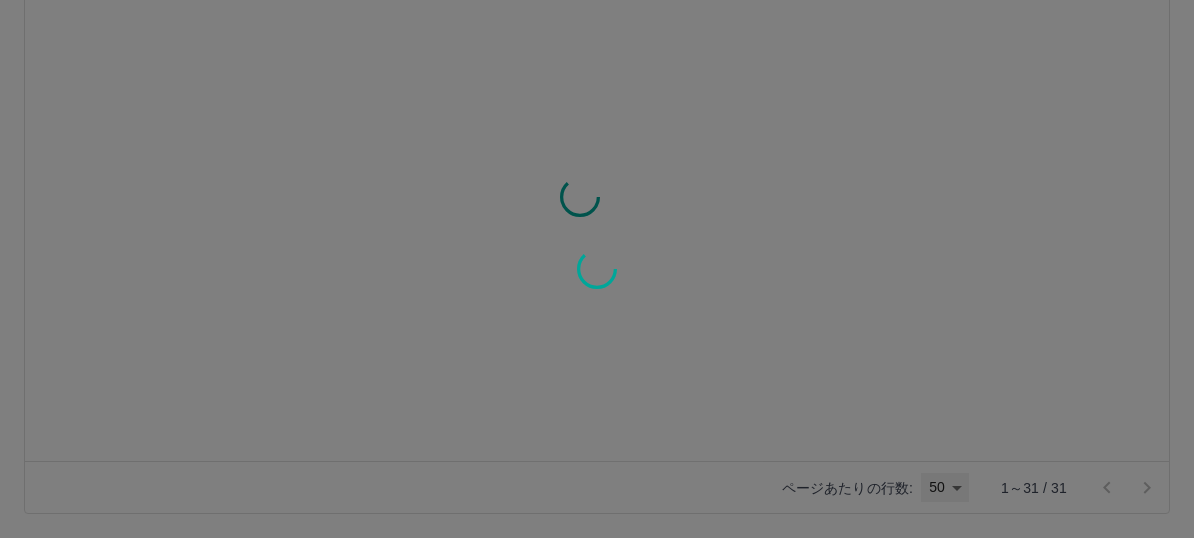 type on "**" 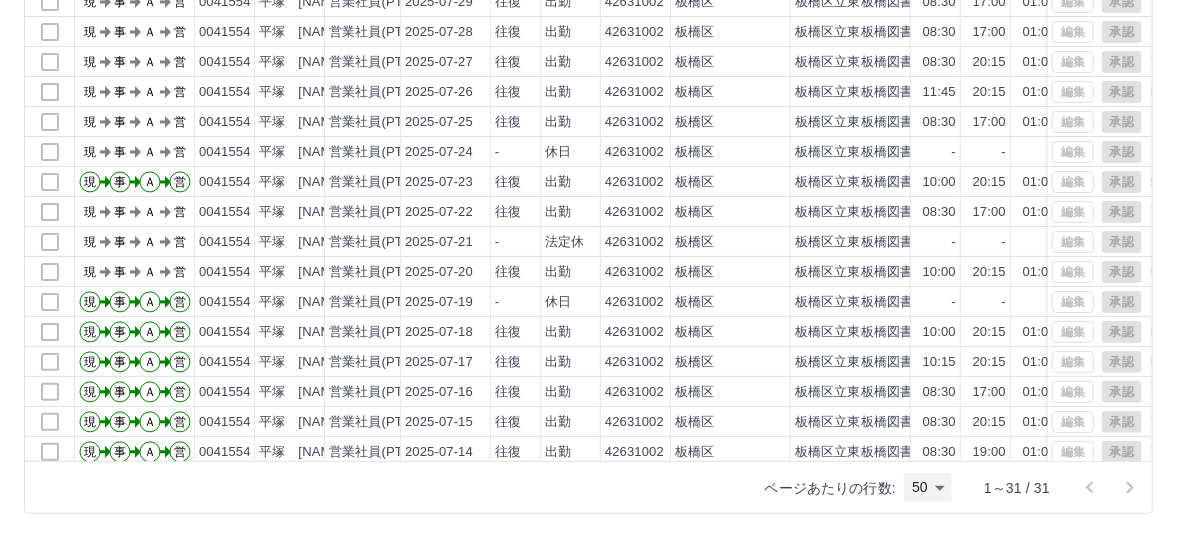 scroll, scrollTop: 0, scrollLeft: 0, axis: both 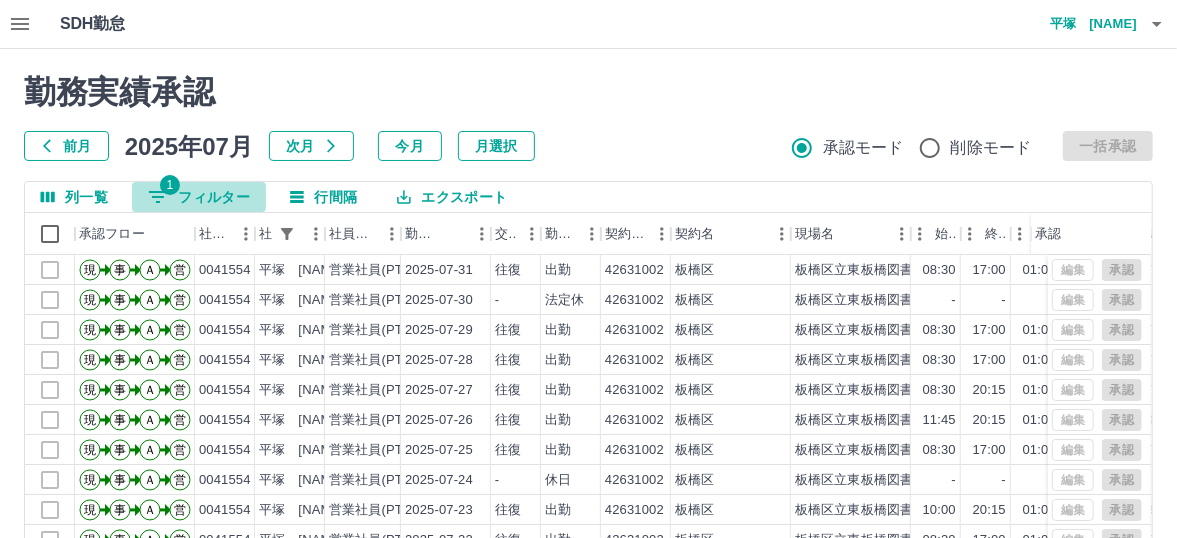 click on "1 フィルター" at bounding box center (199, 197) 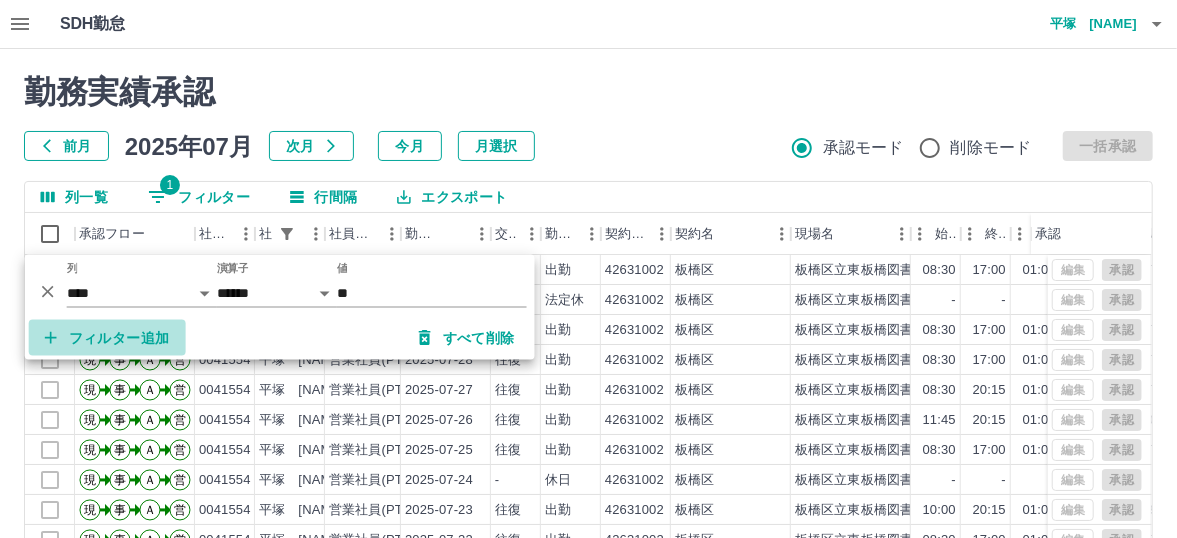 click on "フィルター追加" at bounding box center (107, 338) 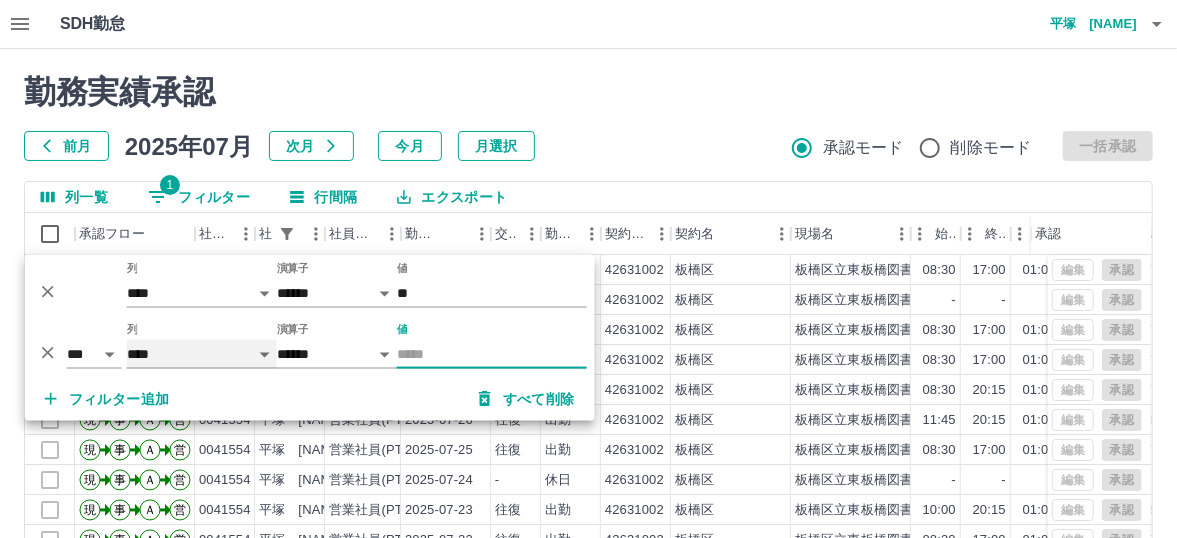 click on "**** *** **** *** *** **** ***** *** *** ** ** ** **** **** **** ** ** *** **** *****" at bounding box center [202, 354] 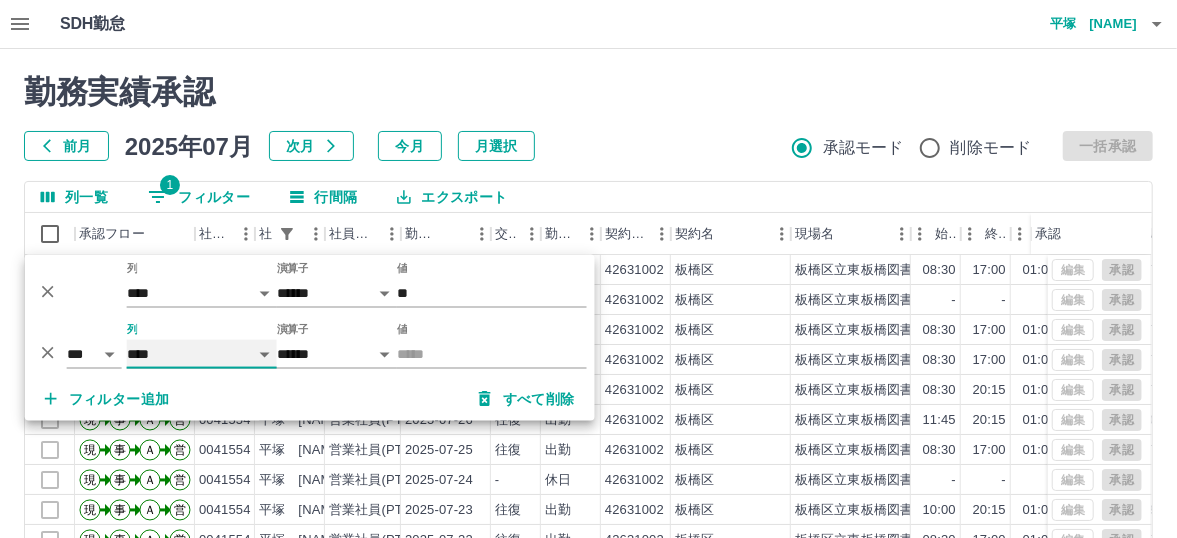 click on "**** *** **** *** *** **** ***** *** *** ** ** ** **** **** **** ** ** *** **** *****" at bounding box center [202, 354] 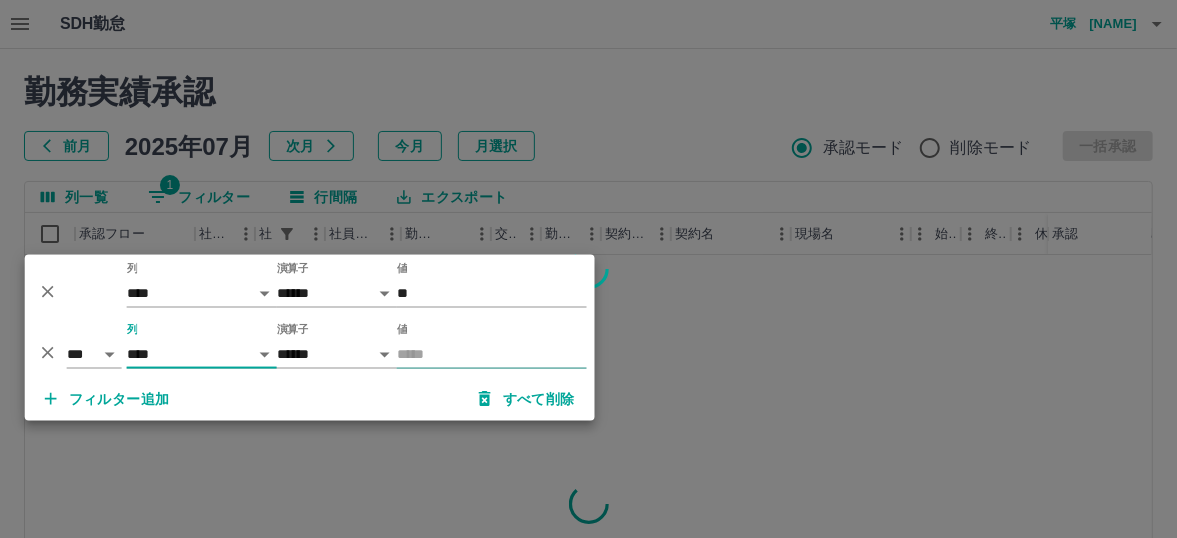 click on "値" at bounding box center [492, 354] 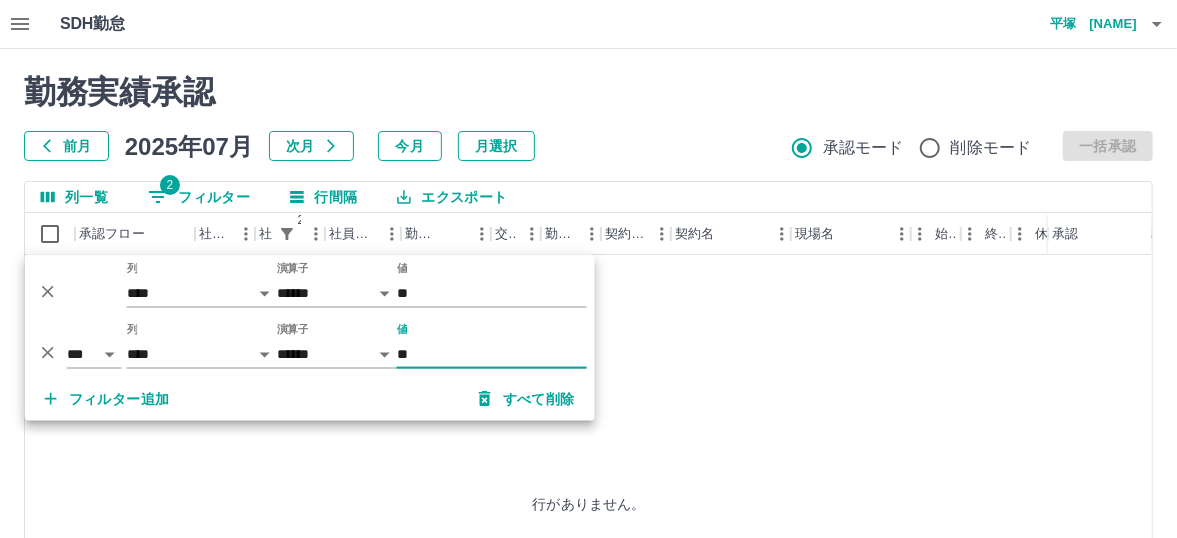type on "**" 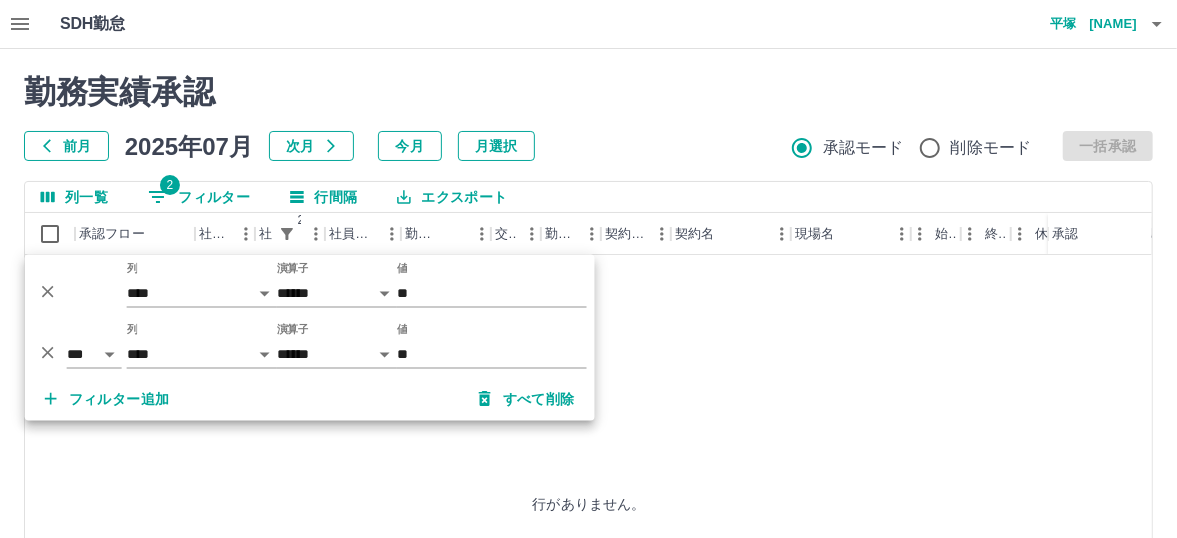 click on "行がありません。" at bounding box center [589, 503] 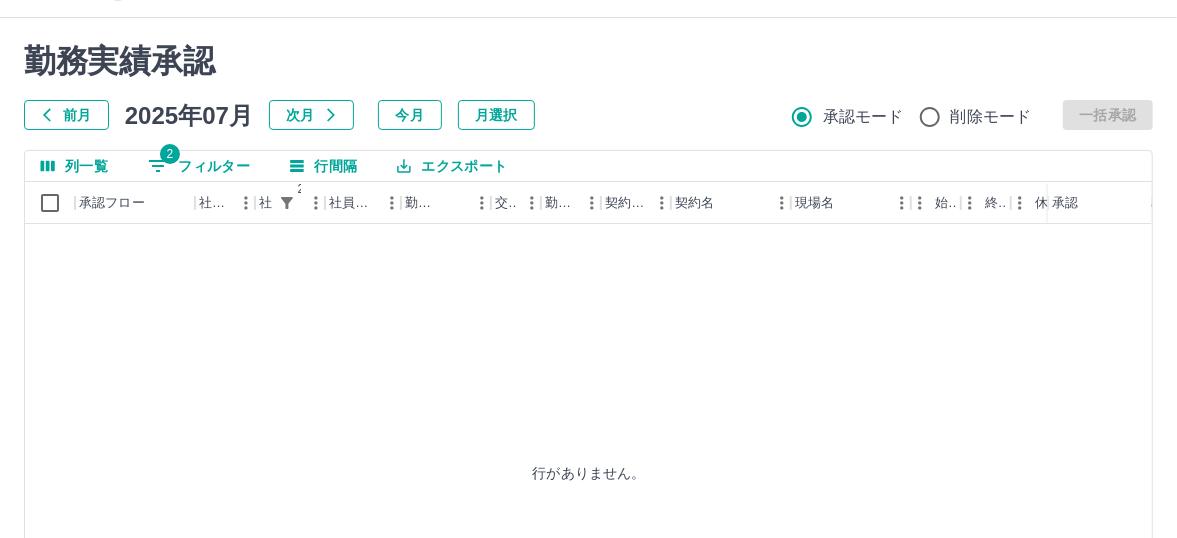 scroll, scrollTop: 0, scrollLeft: 0, axis: both 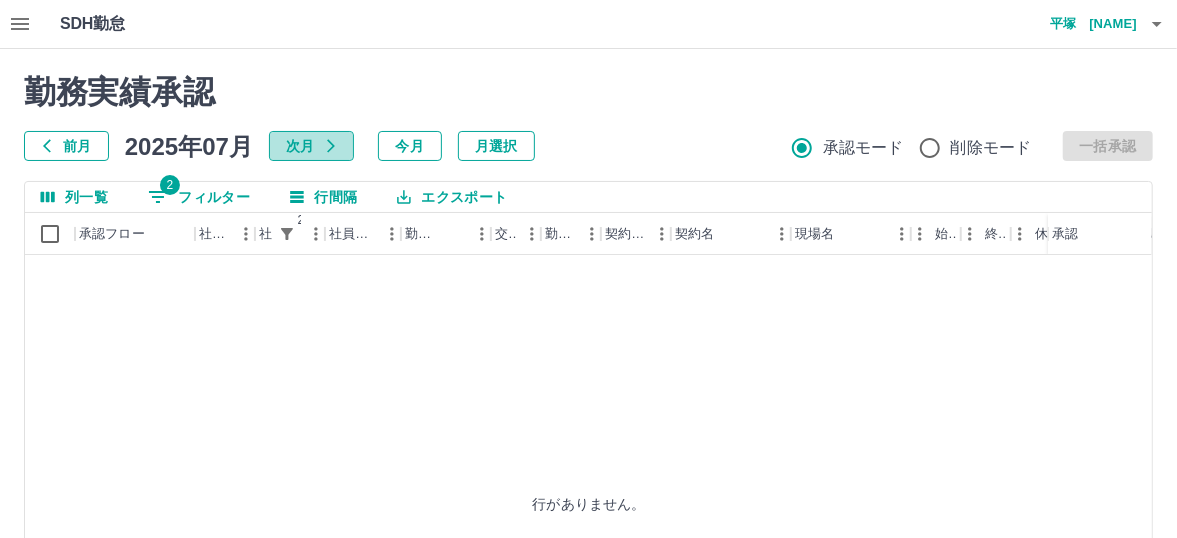click on "次月" at bounding box center (311, 146) 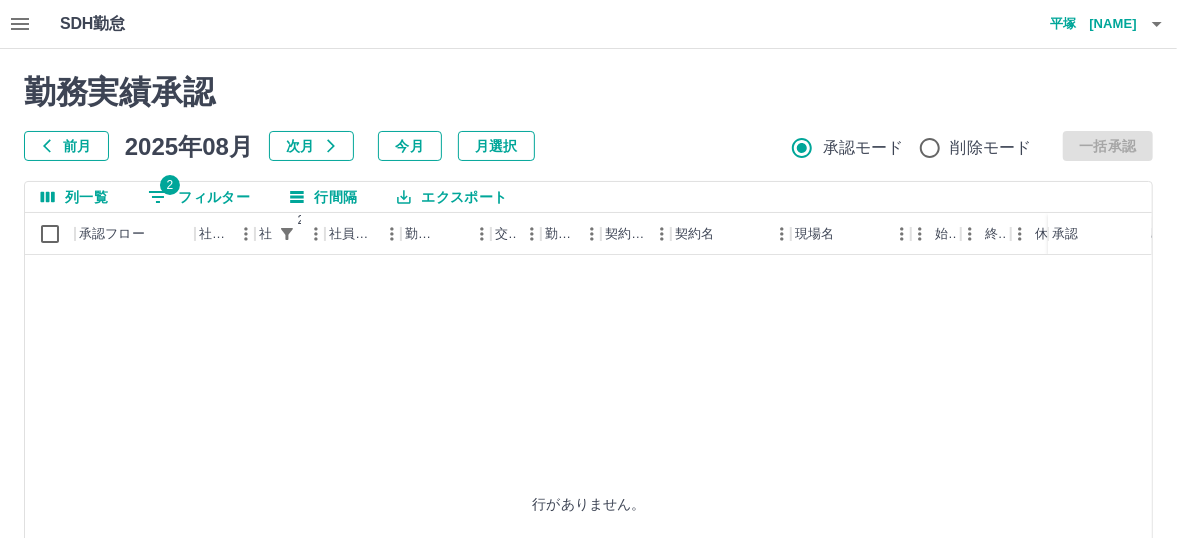 click on "前月" at bounding box center [66, 146] 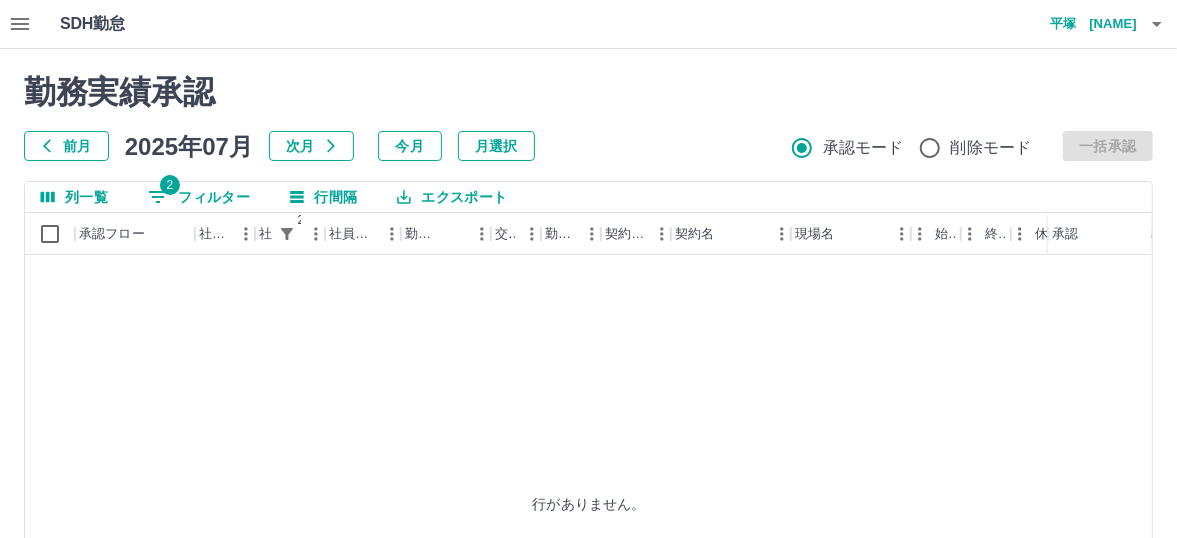 click on "行がありません。" at bounding box center [589, 503] 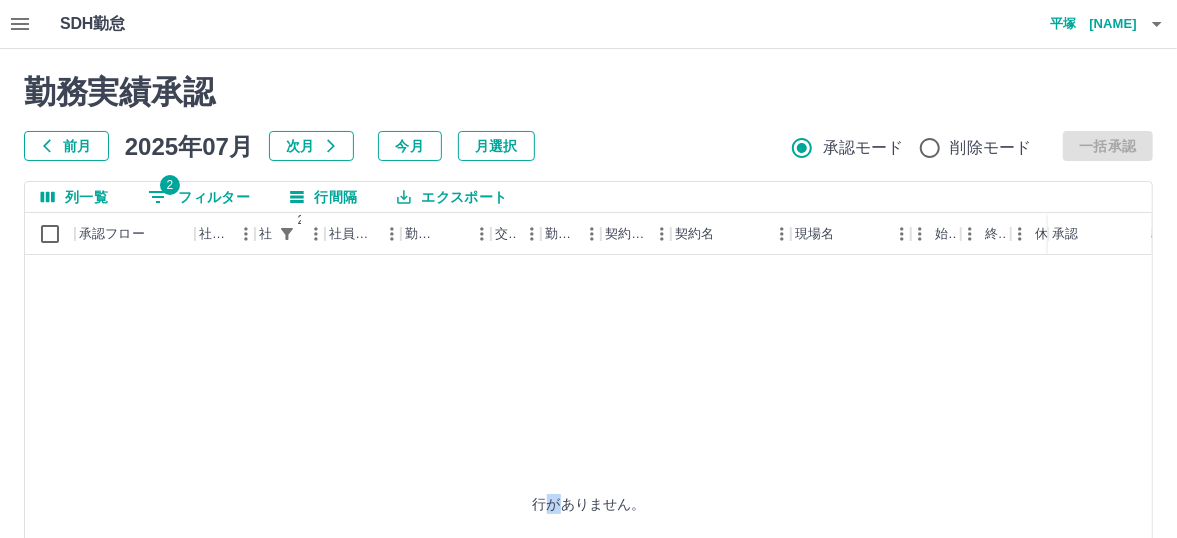 click on "行がありません。" at bounding box center [589, 503] 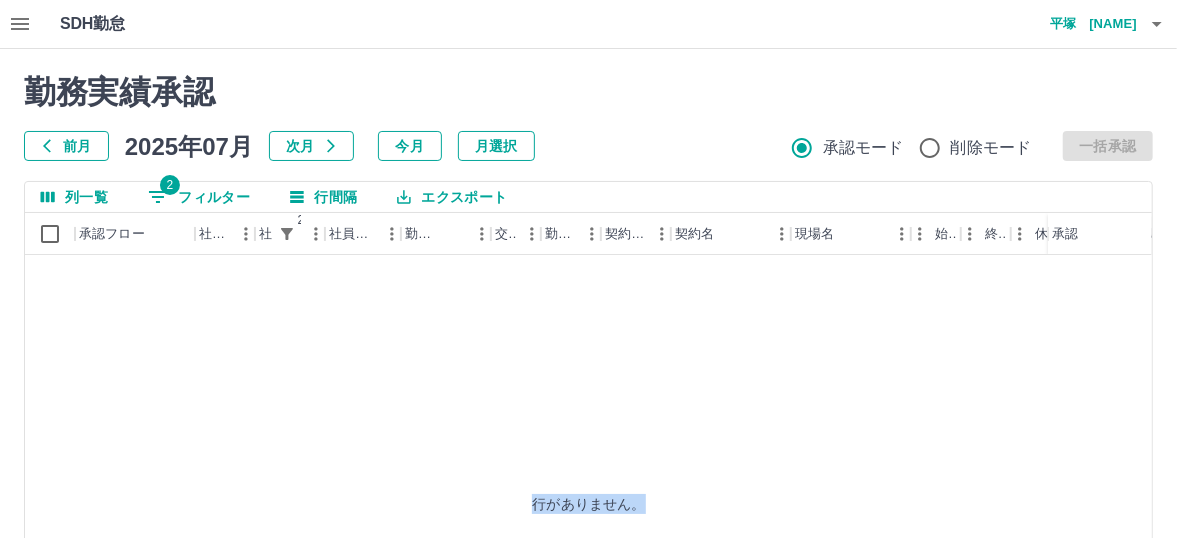 drag, startPoint x: 546, startPoint y: 351, endPoint x: 538, endPoint y: 342, distance: 12.0415945 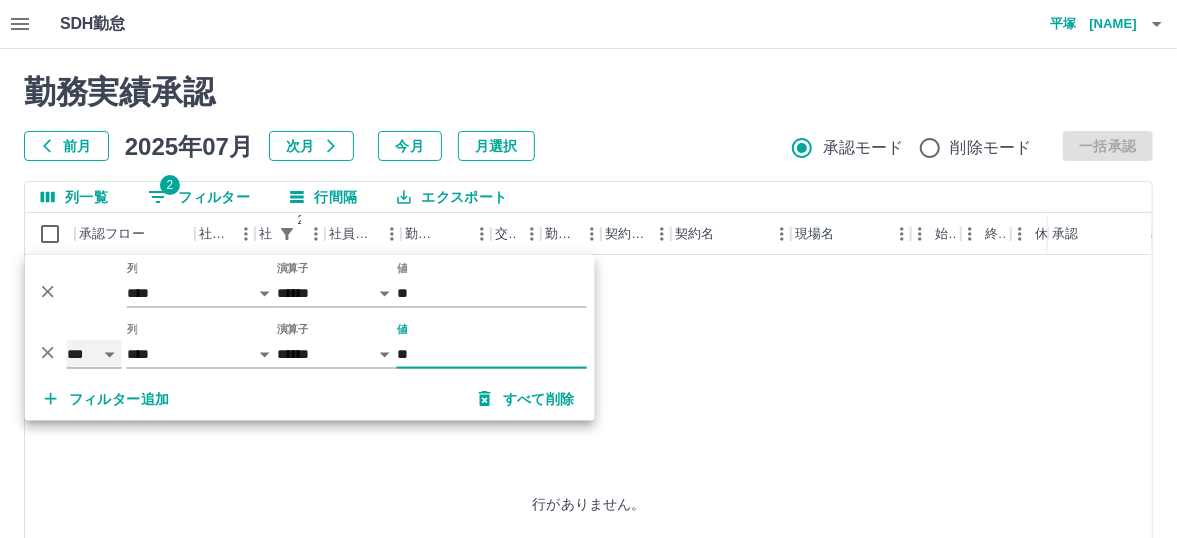 click on "*** **" at bounding box center (94, 354) 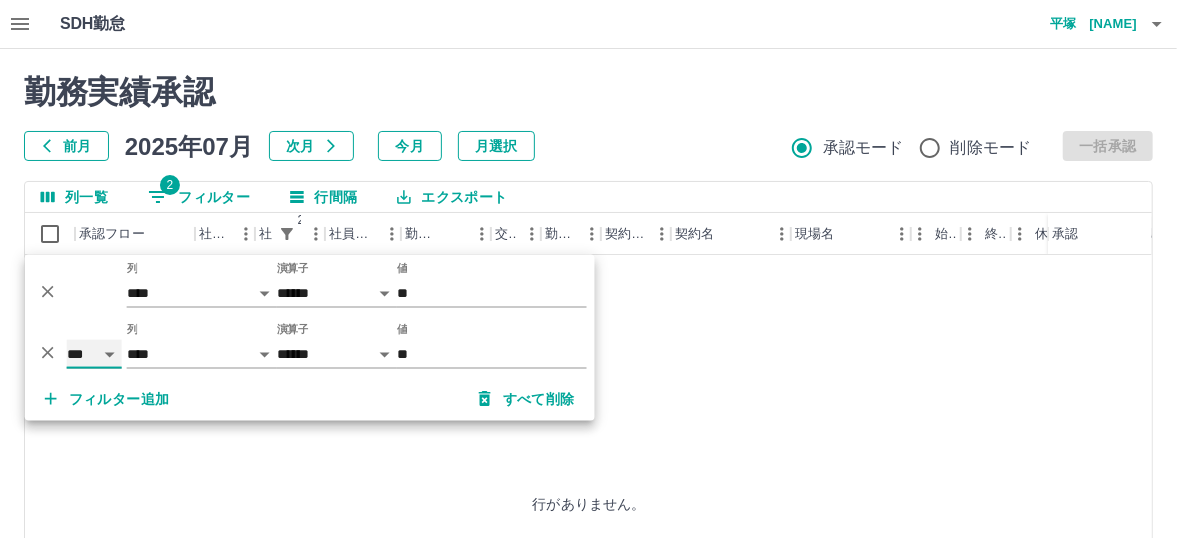 select on "**" 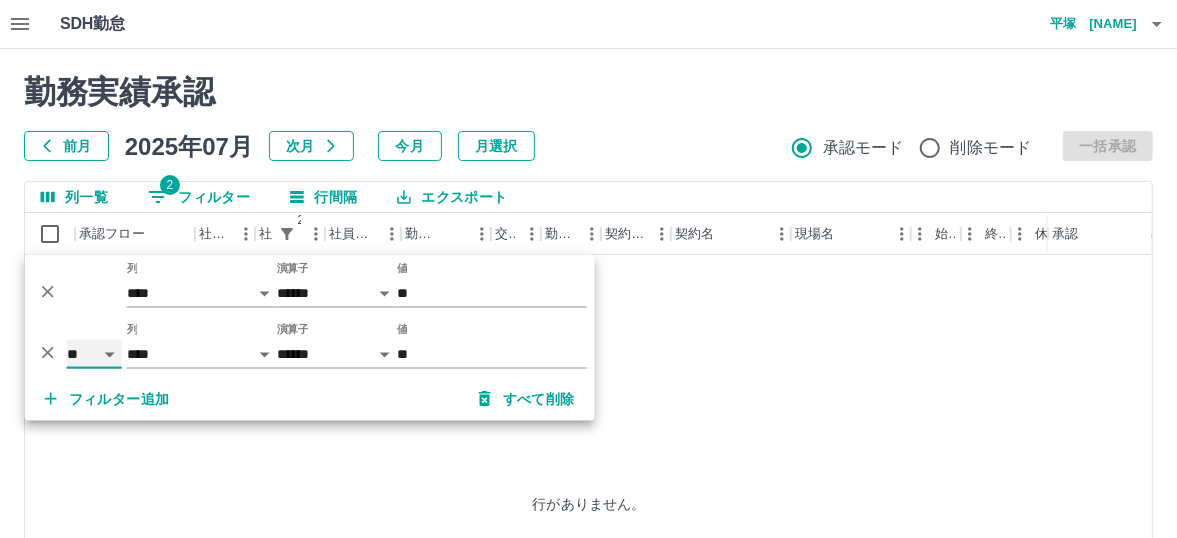 click on "*** **" at bounding box center [94, 354] 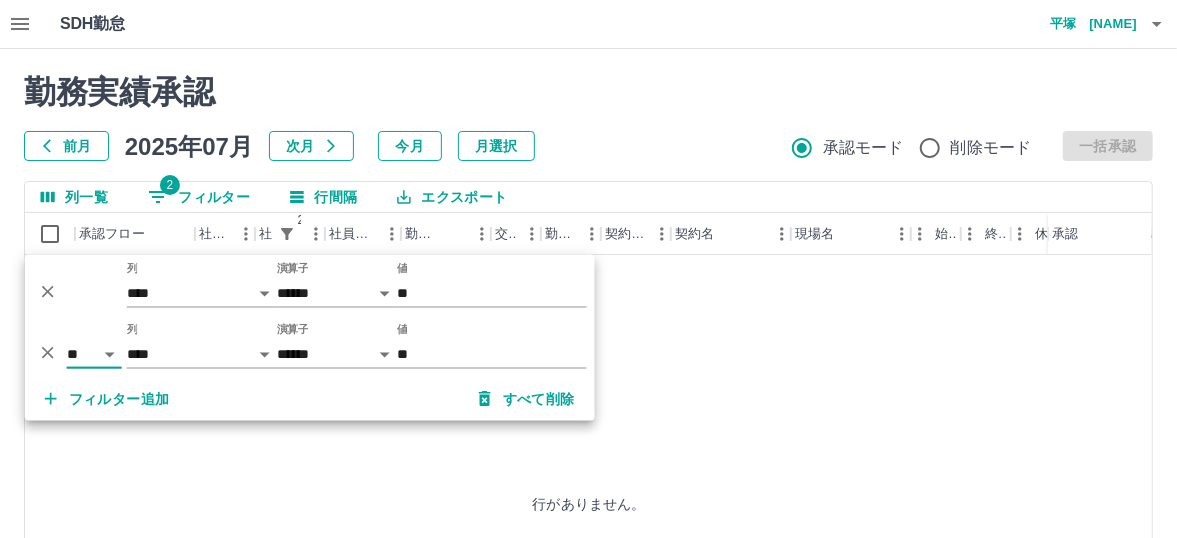 click on "行がありません。" at bounding box center [589, 503] 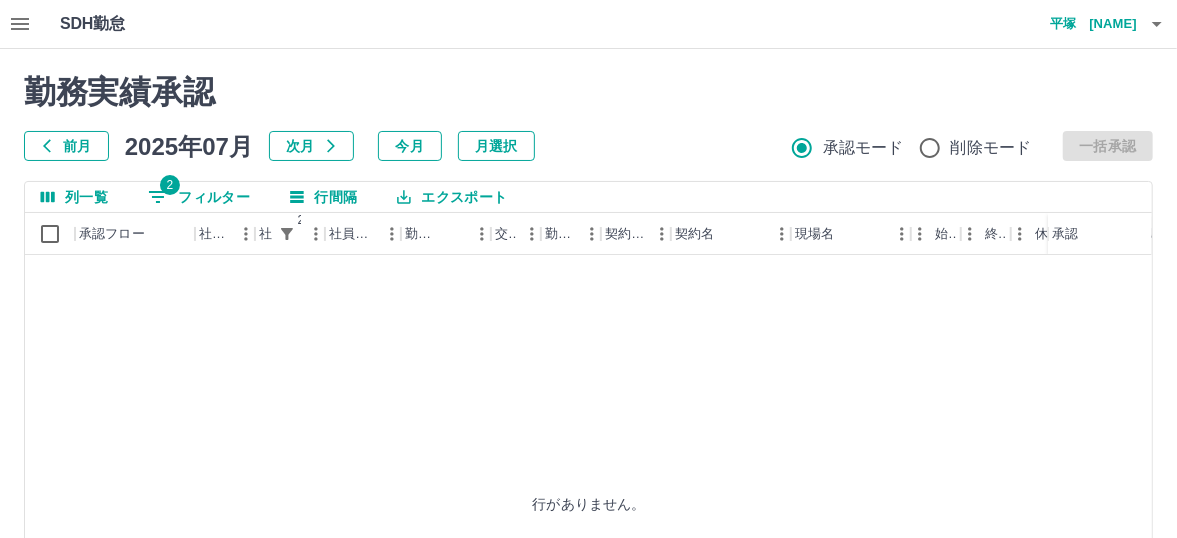 click on "行がありません。" at bounding box center (589, 503) 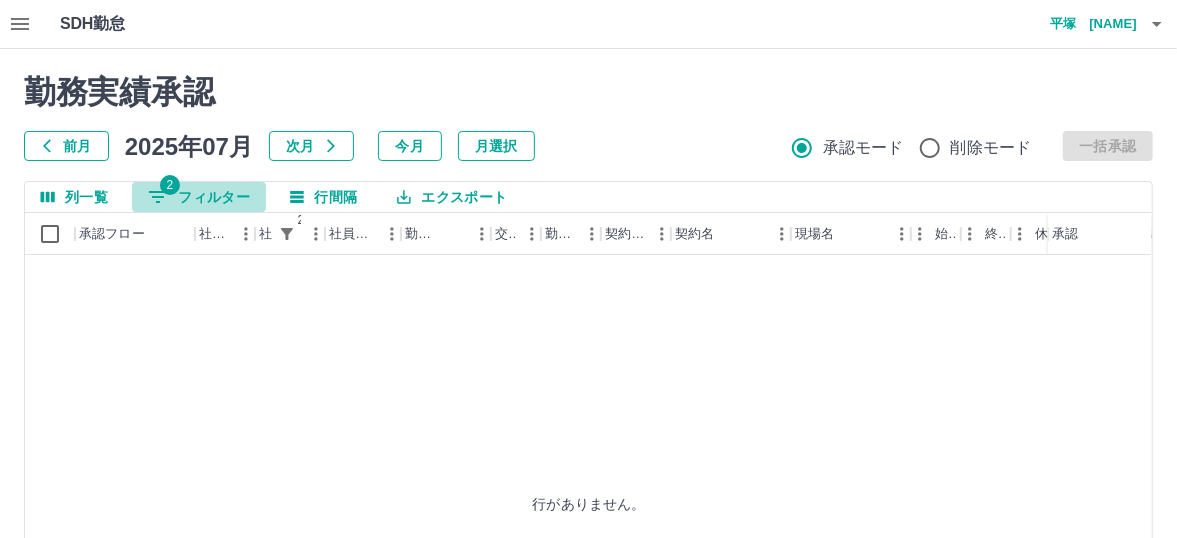 click on "2 フィルター" at bounding box center [199, 197] 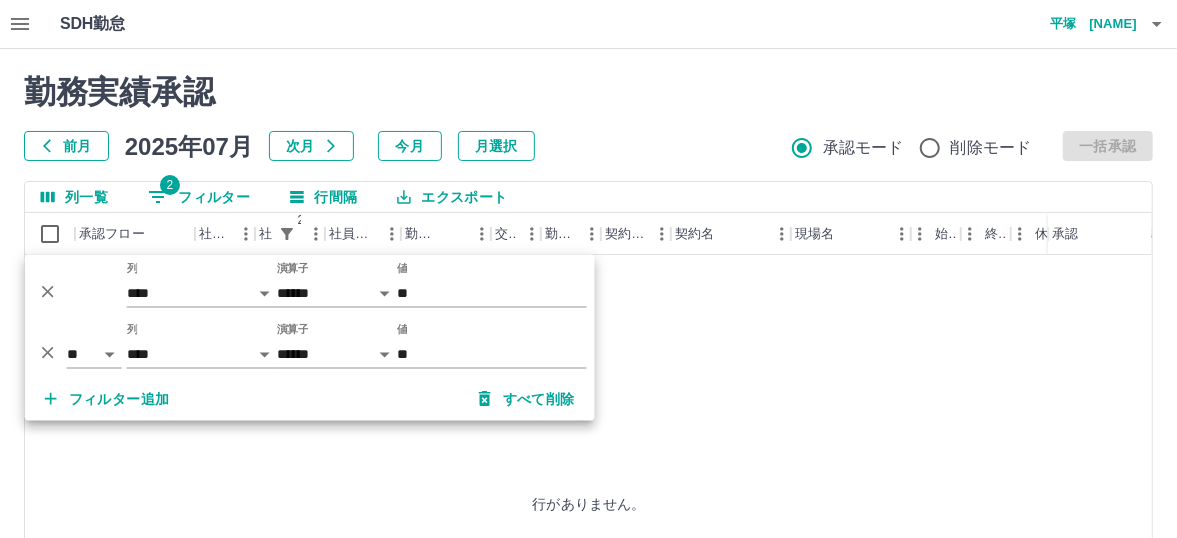 click on "行がありません。" at bounding box center (589, 503) 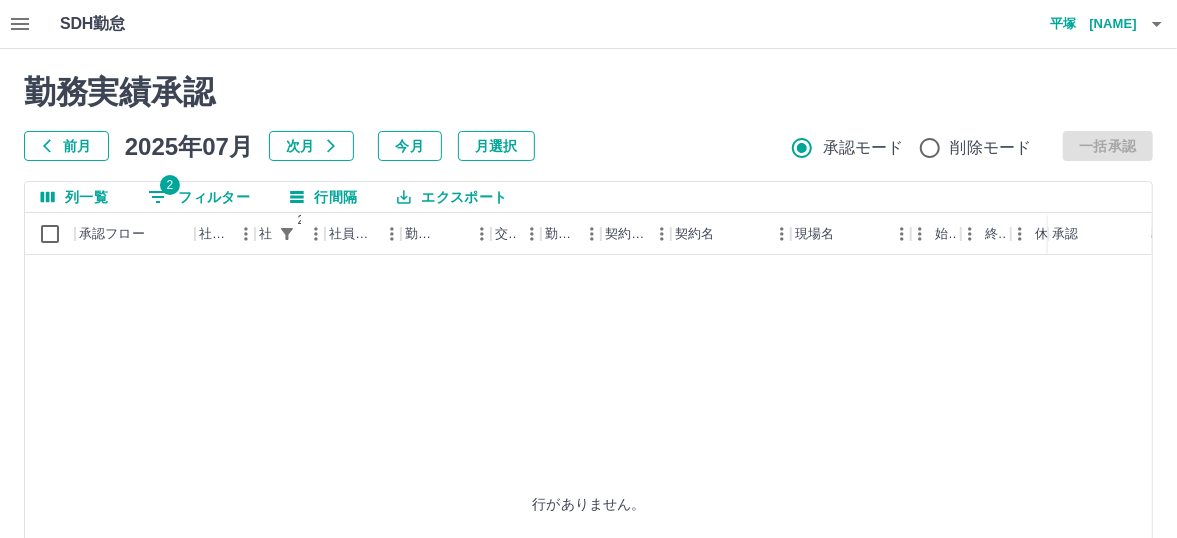 click on "2 フィルター" at bounding box center (199, 197) 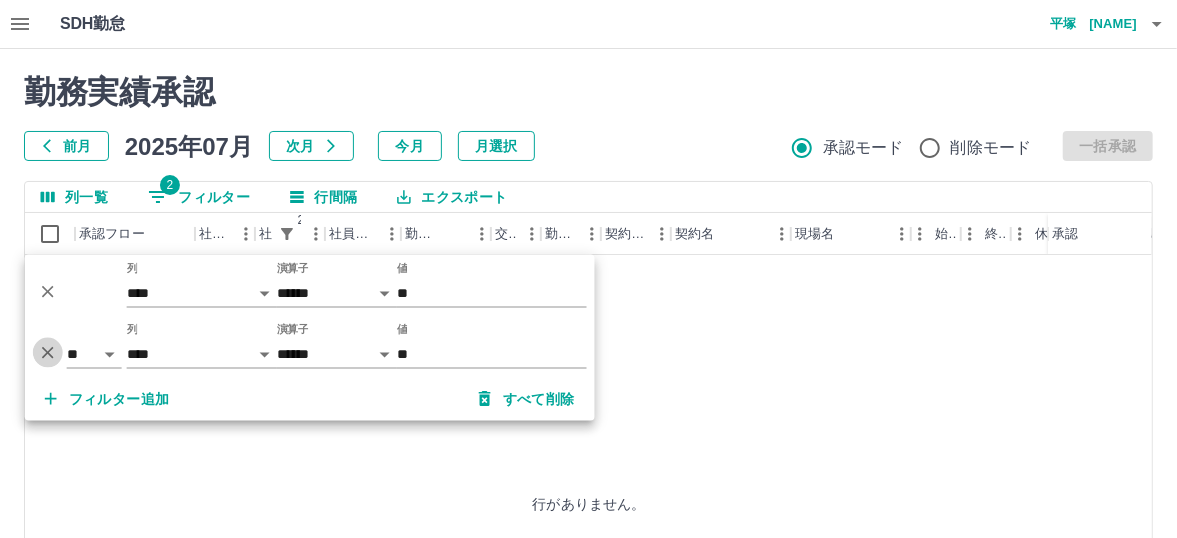 click 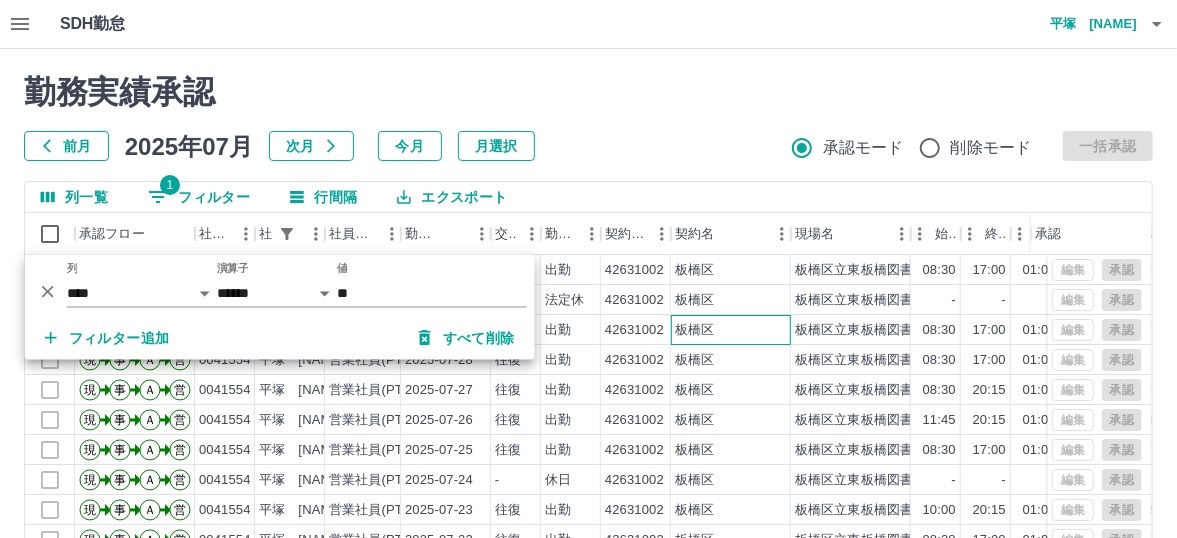 click on "板橋区" at bounding box center [731, 330] 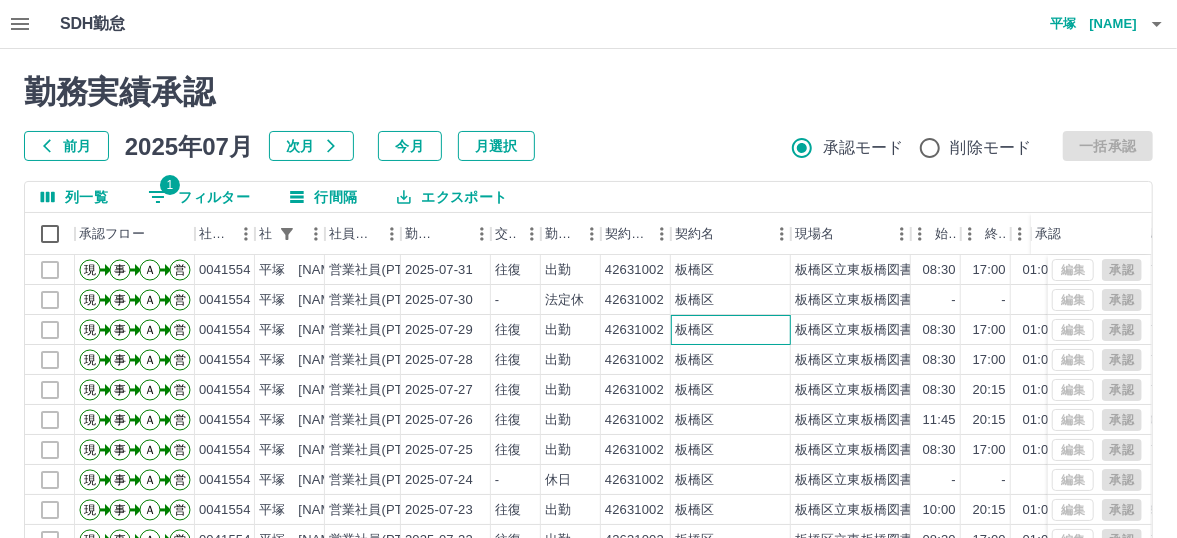 scroll, scrollTop: 432, scrollLeft: 0, axis: vertical 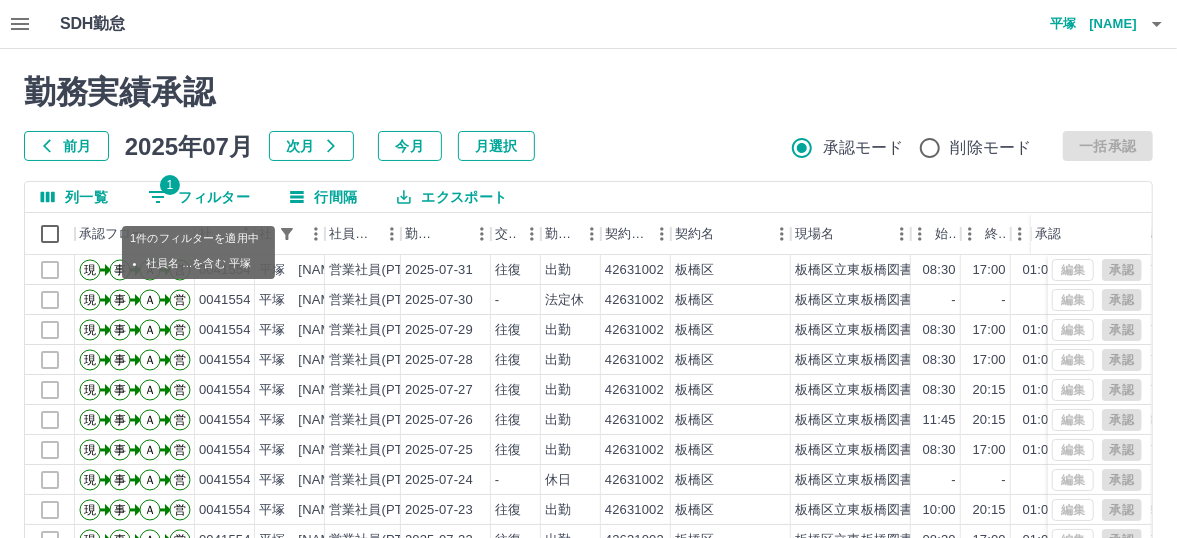 click on "1 フィルター" at bounding box center (199, 197) 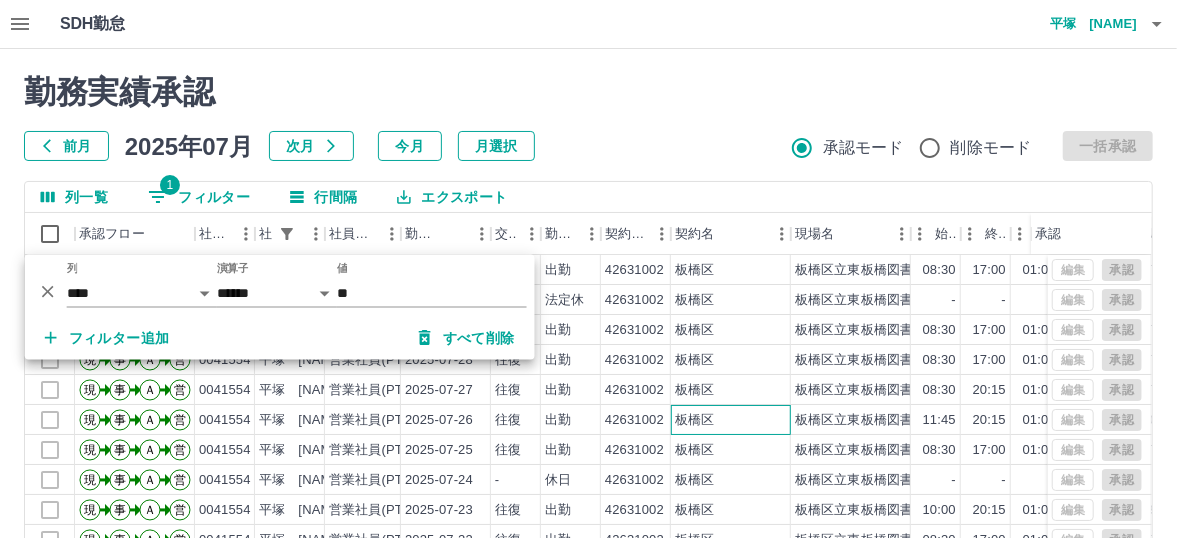 click on "板橋区" at bounding box center (731, 420) 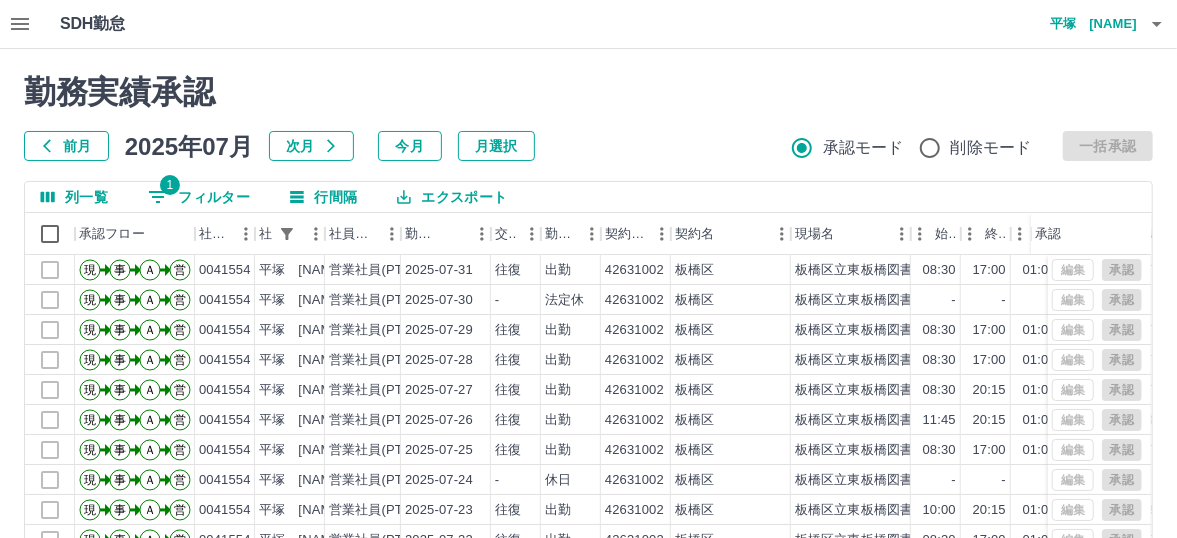 click on "次月" at bounding box center [311, 146] 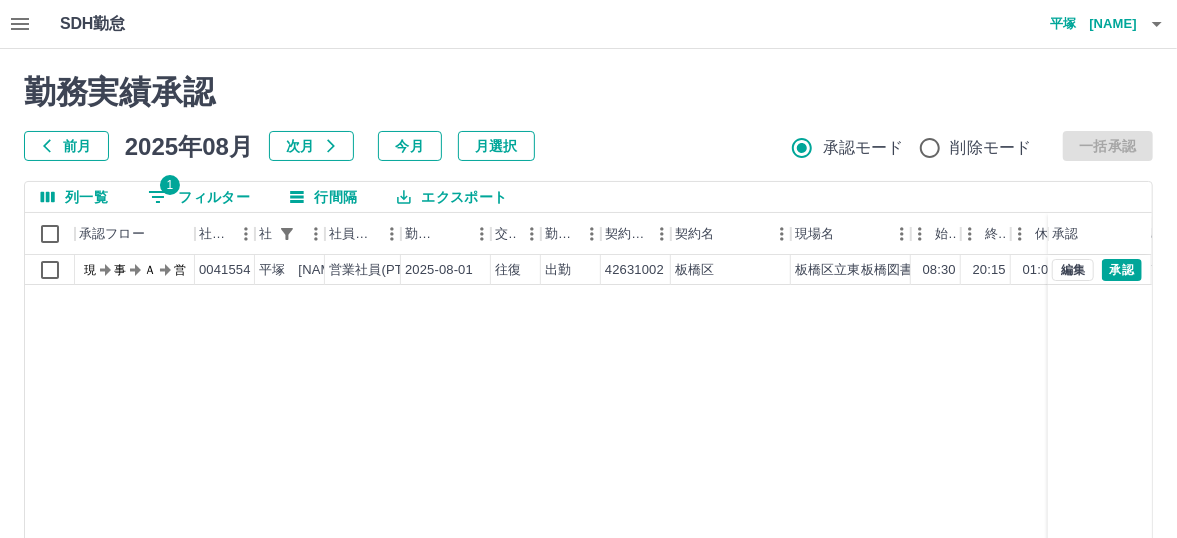 click on "1 フィルター" at bounding box center [199, 197] 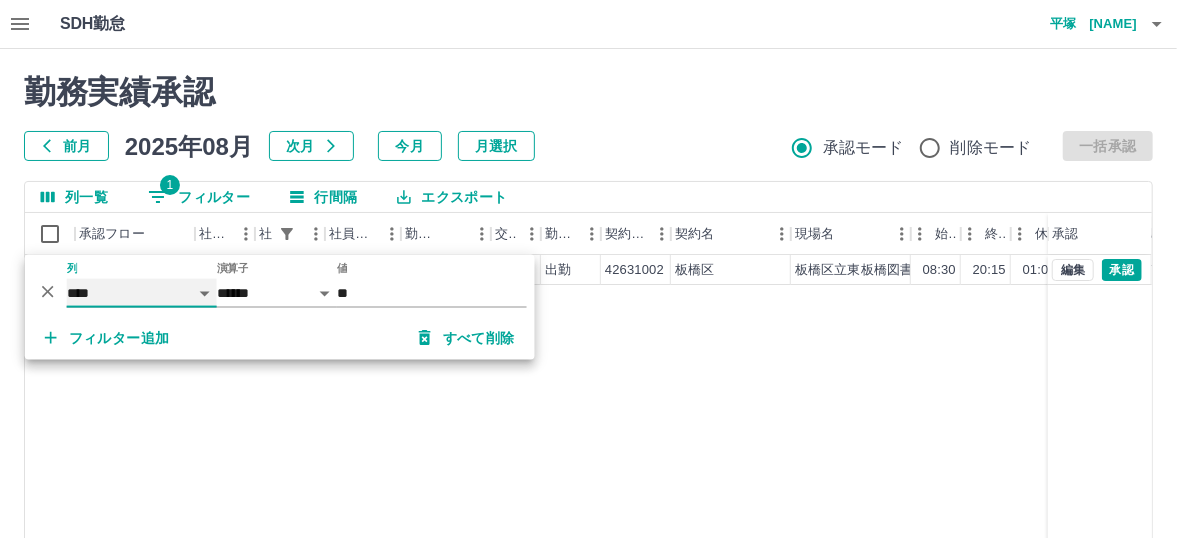 click on "**** *** **** *** *** **** ***** *** *** ** ** ** **** **** **** ** ** *** **** *****" at bounding box center (142, 293) 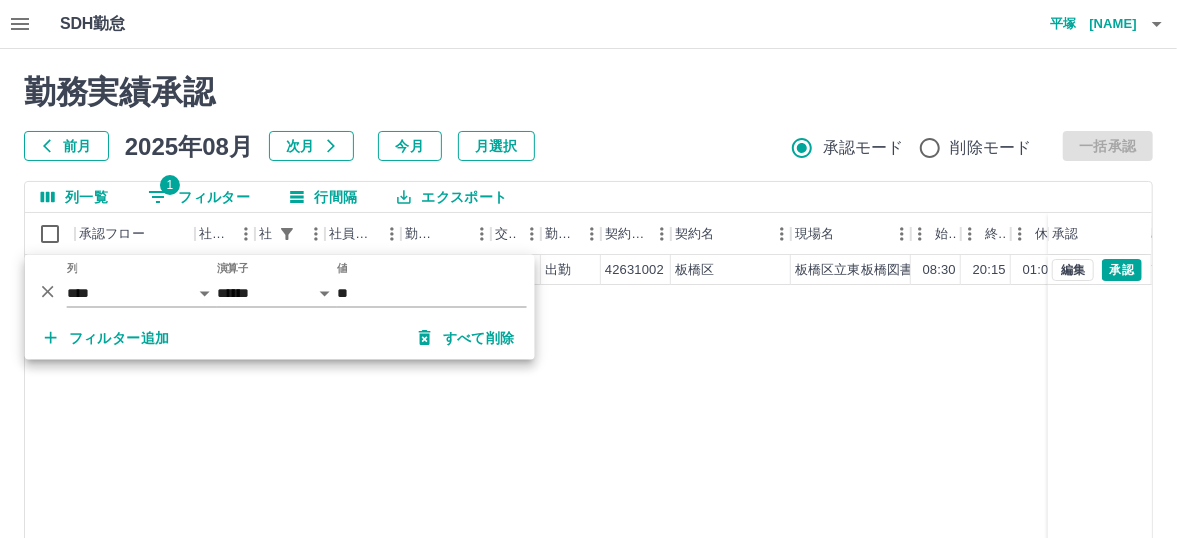click on "現 事 Ａ 営 0041554 平塚　寿行 営業社員(PT契約) 2025-08-01 往復 出勤 42631002 板橋区 板橋区立東板橋図書館 08:30 20:15 01:00 08:30 17:30 01:00 11:45 10:45 編集 承認" at bounding box center (898, 511) 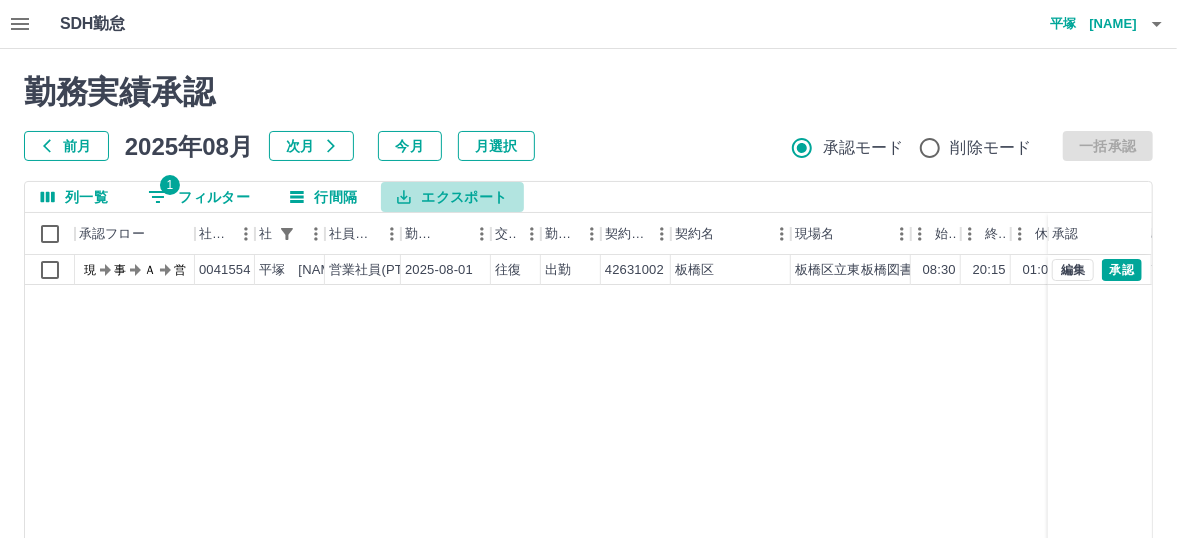 click on "エクスポート" at bounding box center [452, 197] 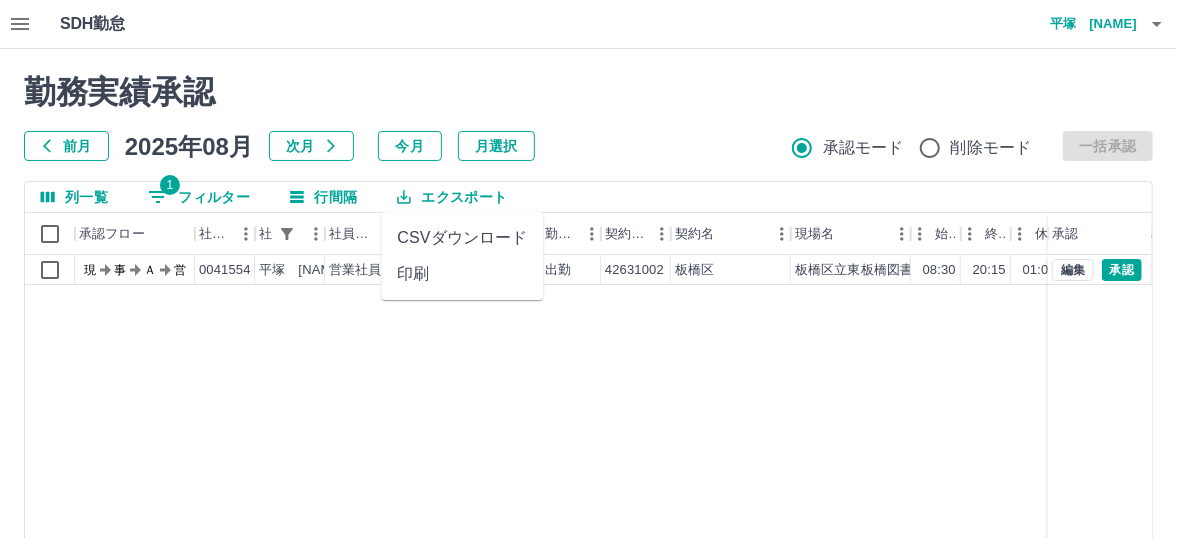 click on "印刷" at bounding box center [462, 274] 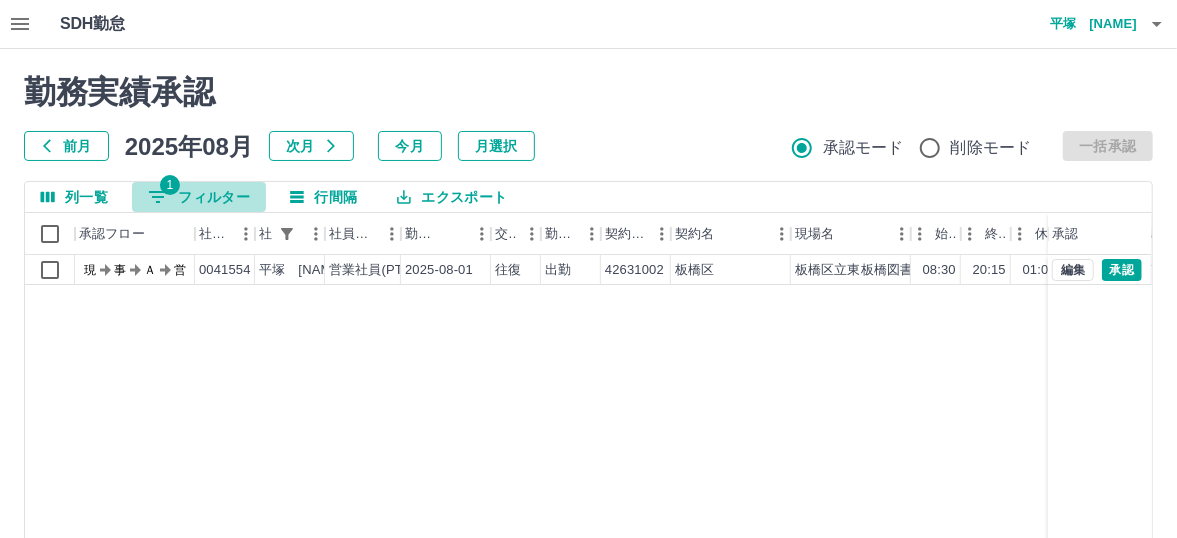 click on "1 フィルター" at bounding box center (199, 197) 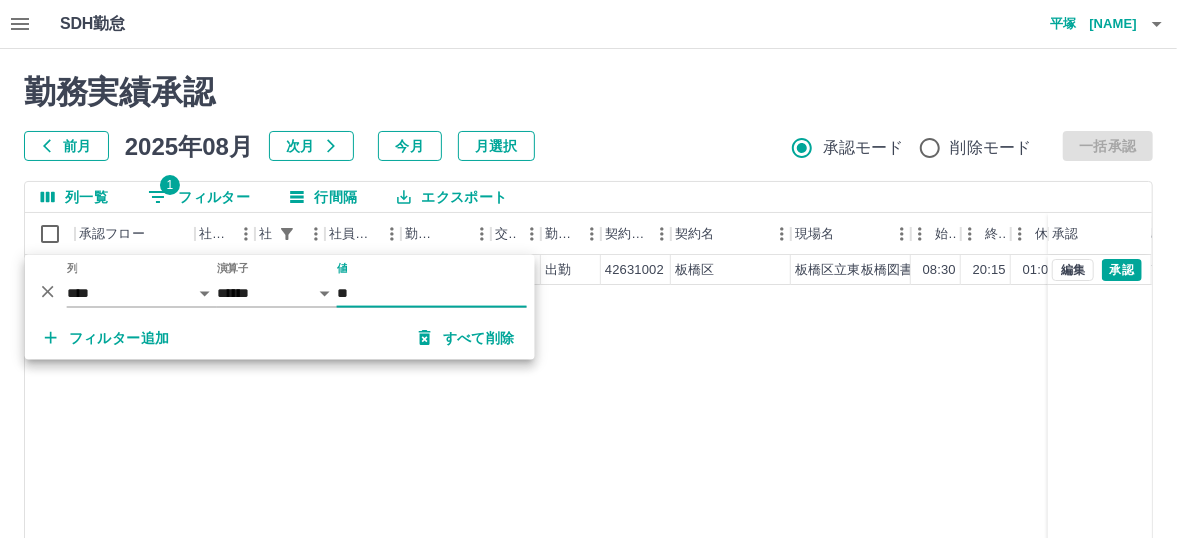 type on "*" 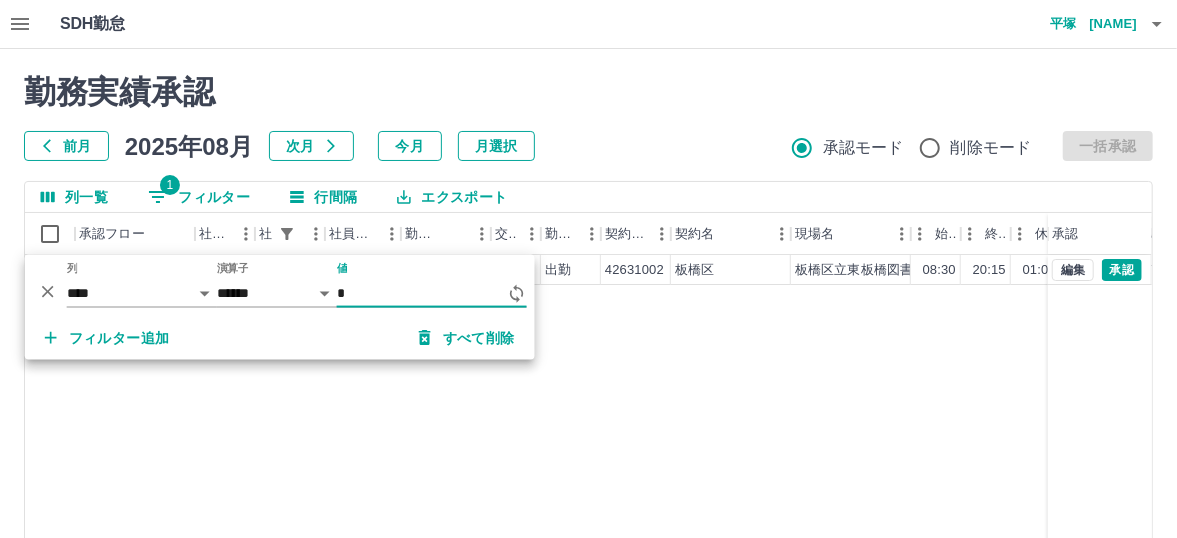 type 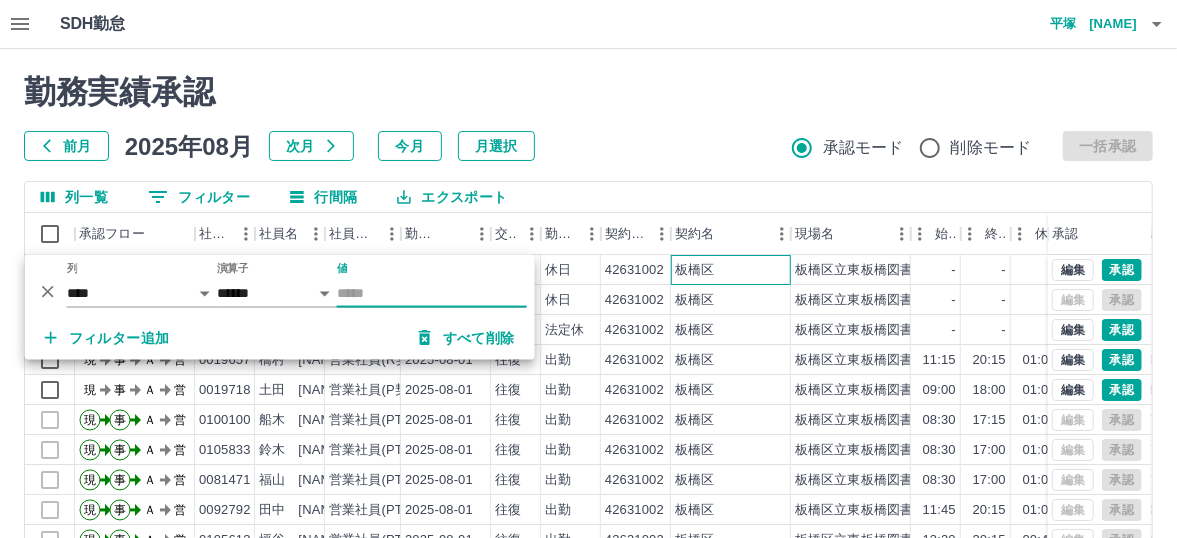click on "板橋区" at bounding box center (731, 270) 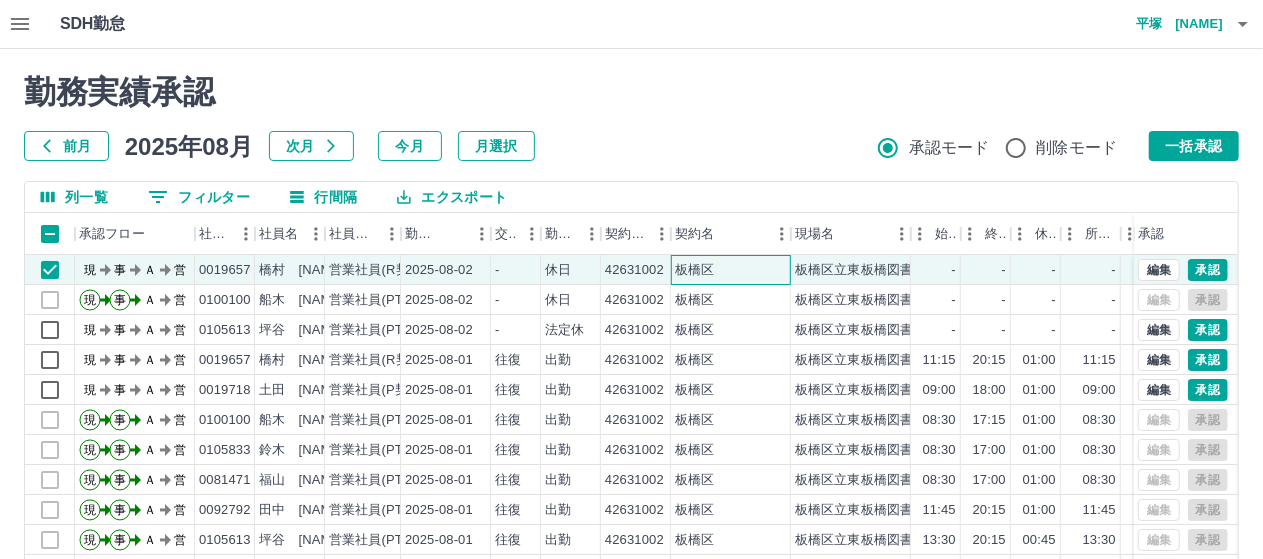 scroll, scrollTop: 286, scrollLeft: 0, axis: vertical 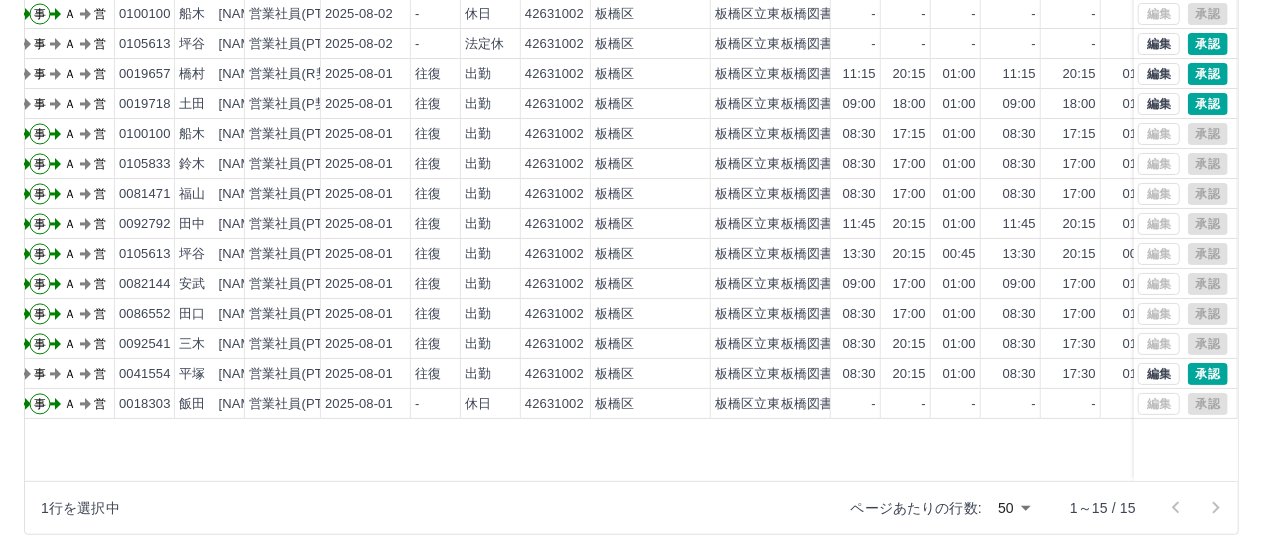click on "編集 承認 編集 承認 編集 承認 編集 承認 編集 承認 編集 承認 編集 承認 編集 承認 編集 承認 編集 承認 編集 承認 編集 承認 編集 承認 編集 承認 編集 承認" at bounding box center [1186, 225] 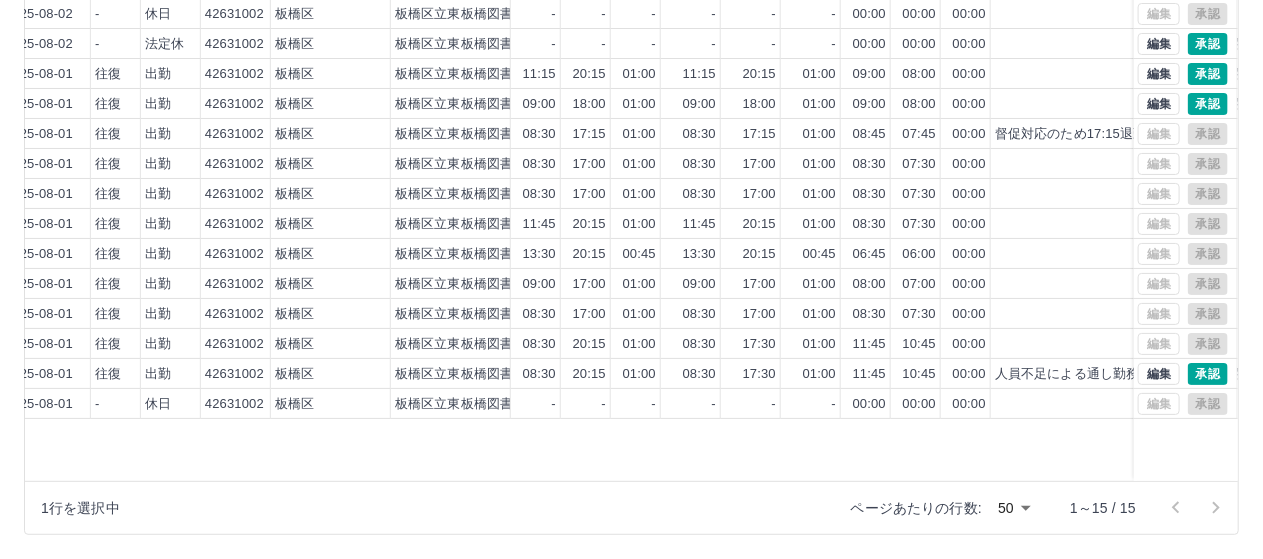 scroll, scrollTop: 0, scrollLeft: 532, axis: horizontal 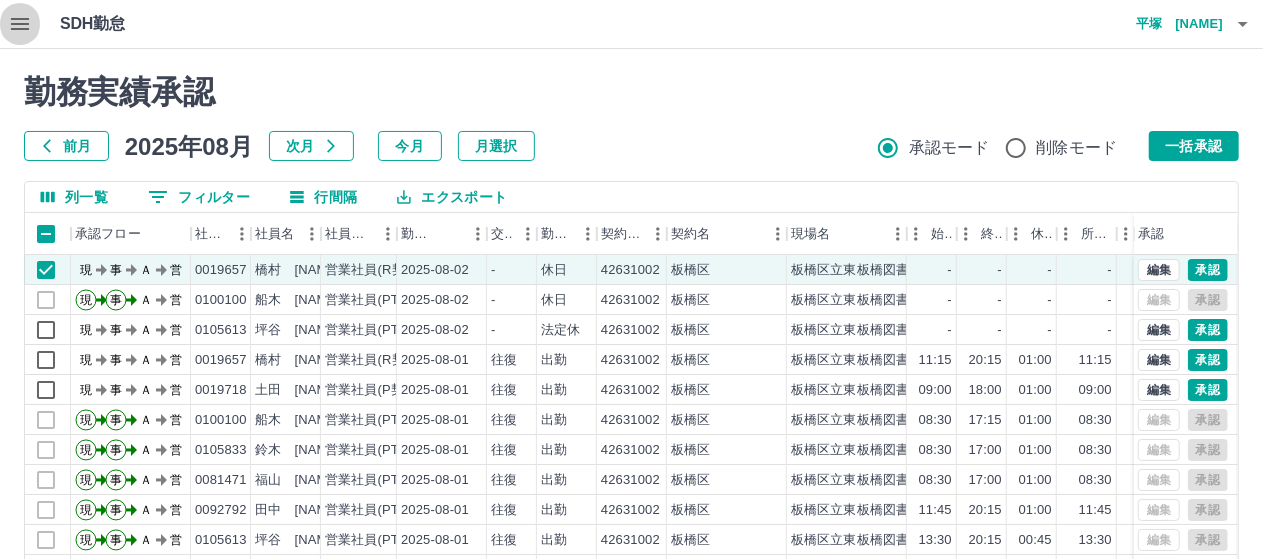 click at bounding box center (20, 24) 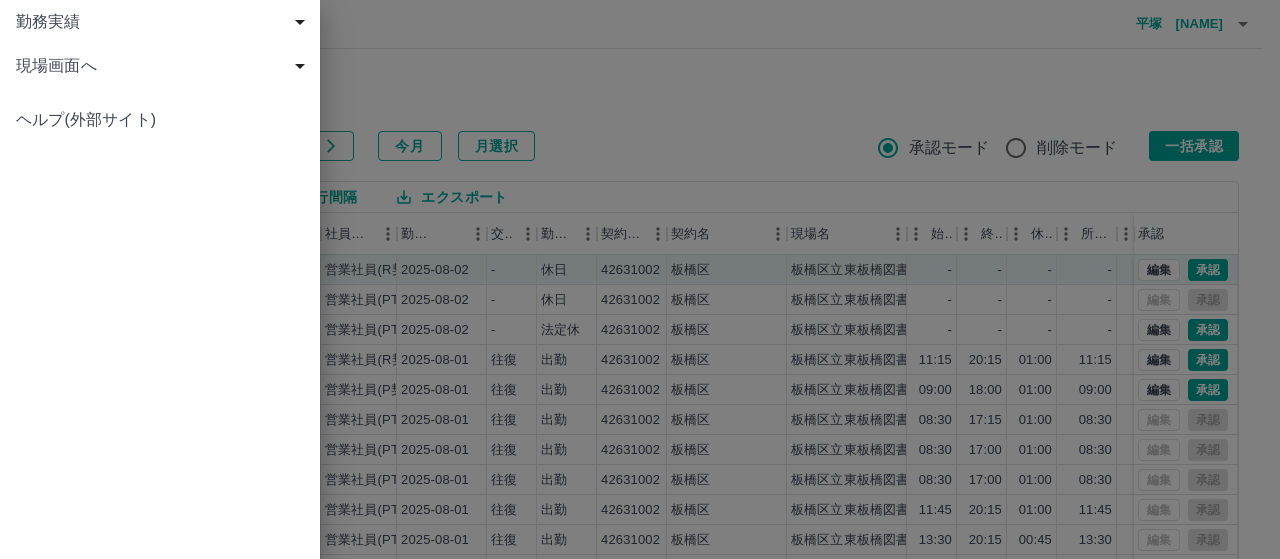 click on "現場画面へ" at bounding box center (164, 66) 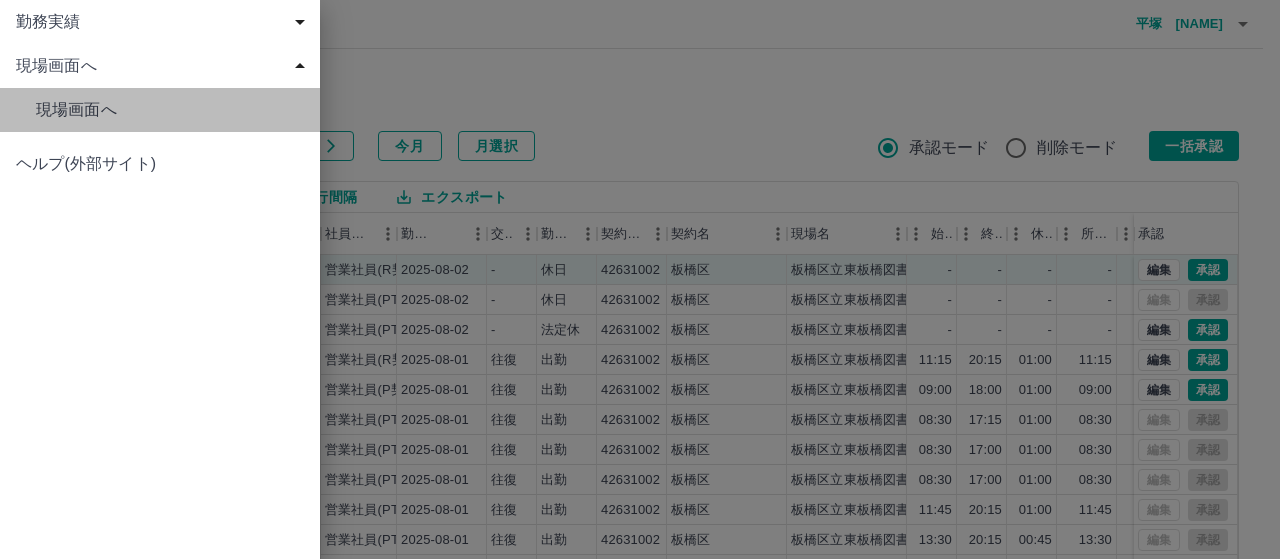 click on "現場画面へ" at bounding box center (170, 110) 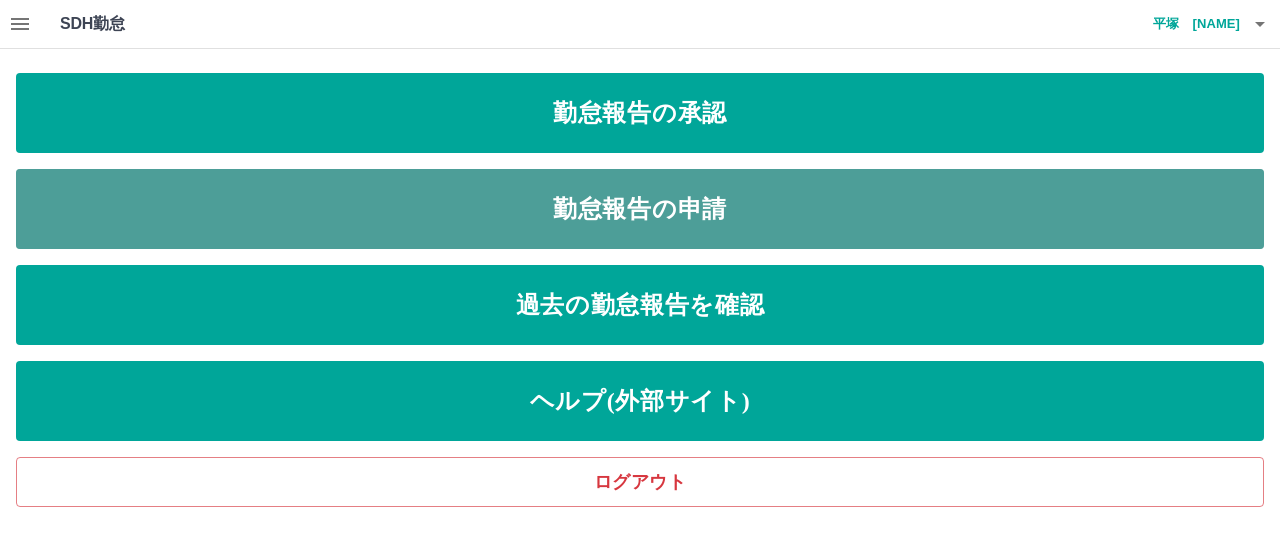 click on "勤怠報告の申請" at bounding box center [640, 209] 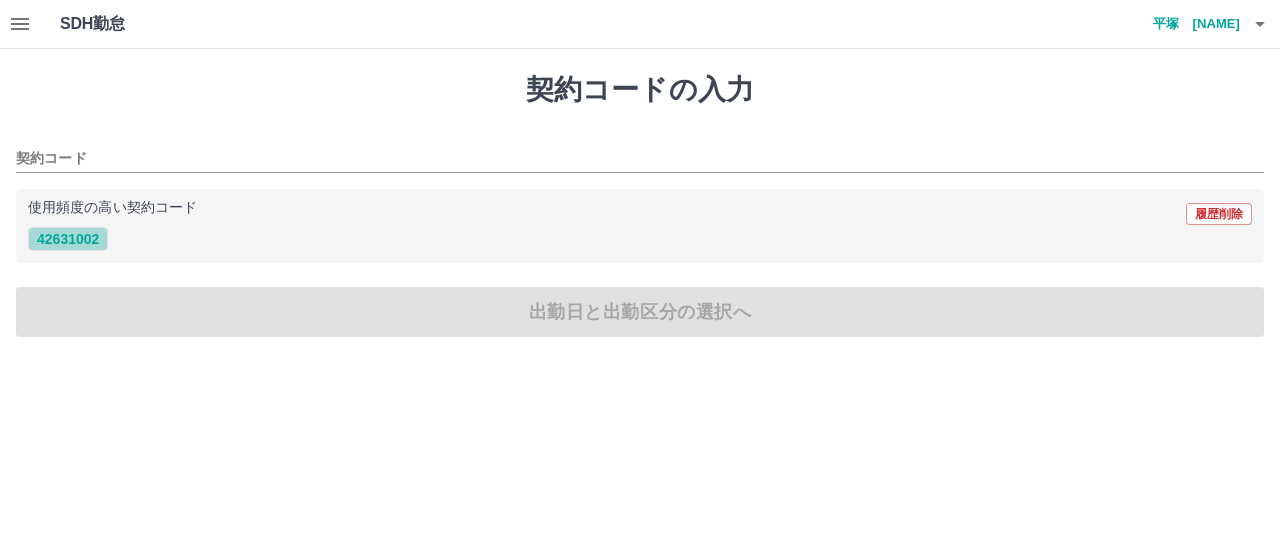 click on "42631002" at bounding box center (68, 239) 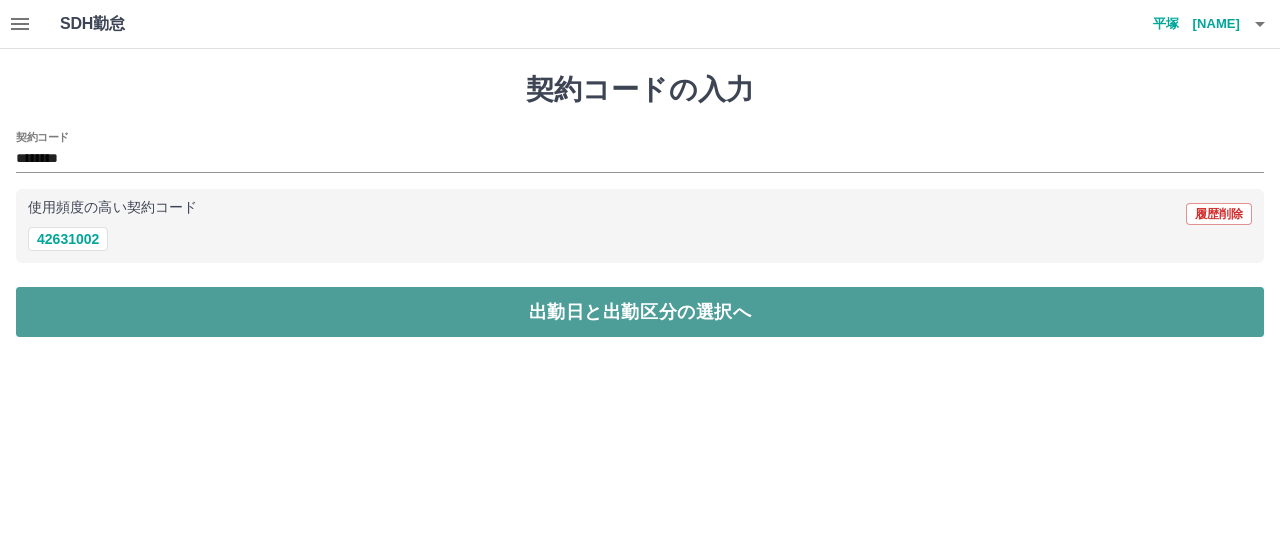 click on "出勤日と出勤区分の選択へ" at bounding box center (640, 312) 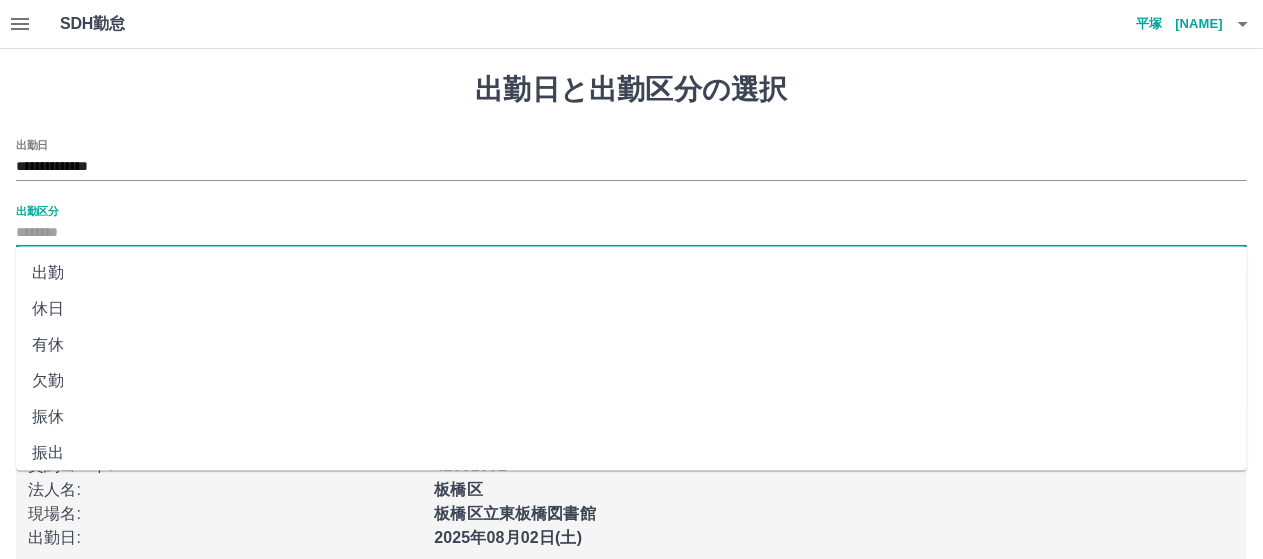click on "出勤区分" at bounding box center (631, 233) 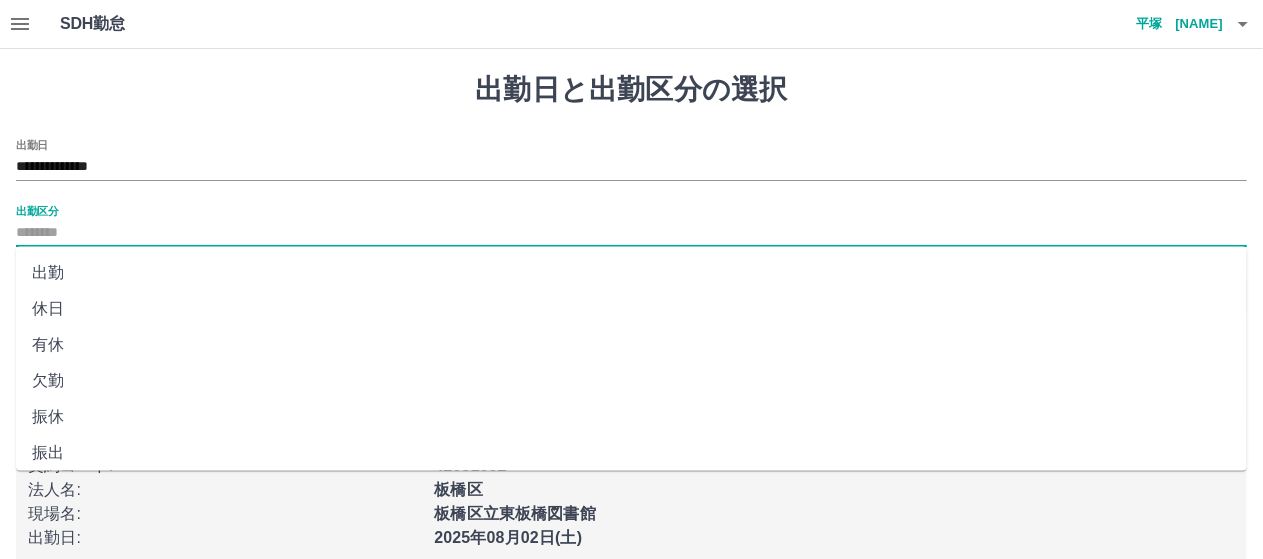 click on "出勤" at bounding box center (631, 273) 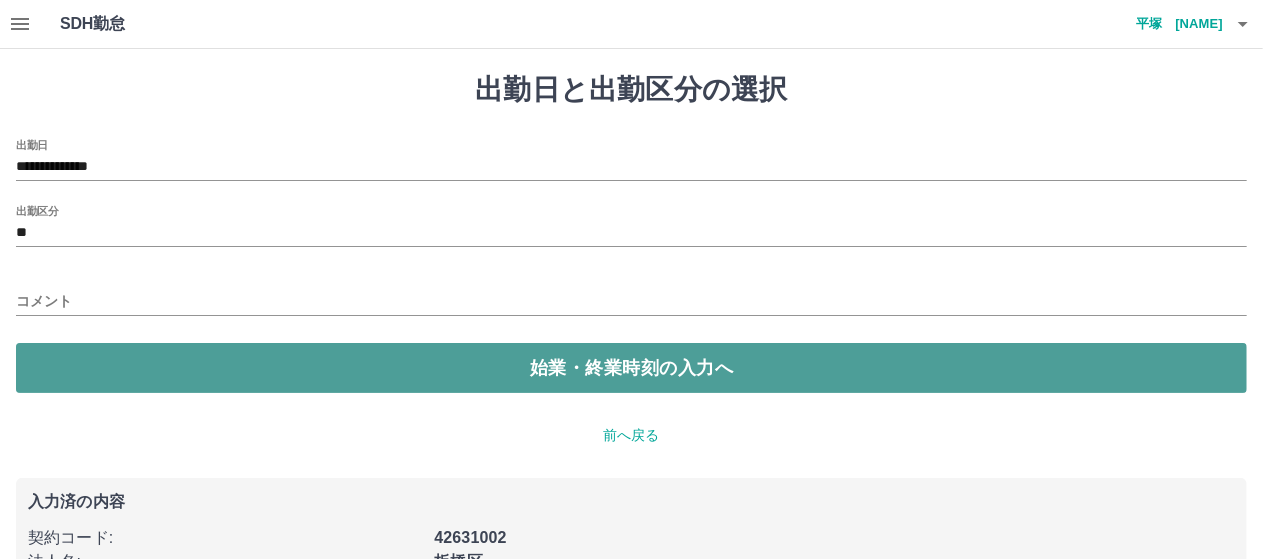 click on "始業・終業時刻の入力へ" at bounding box center (631, 368) 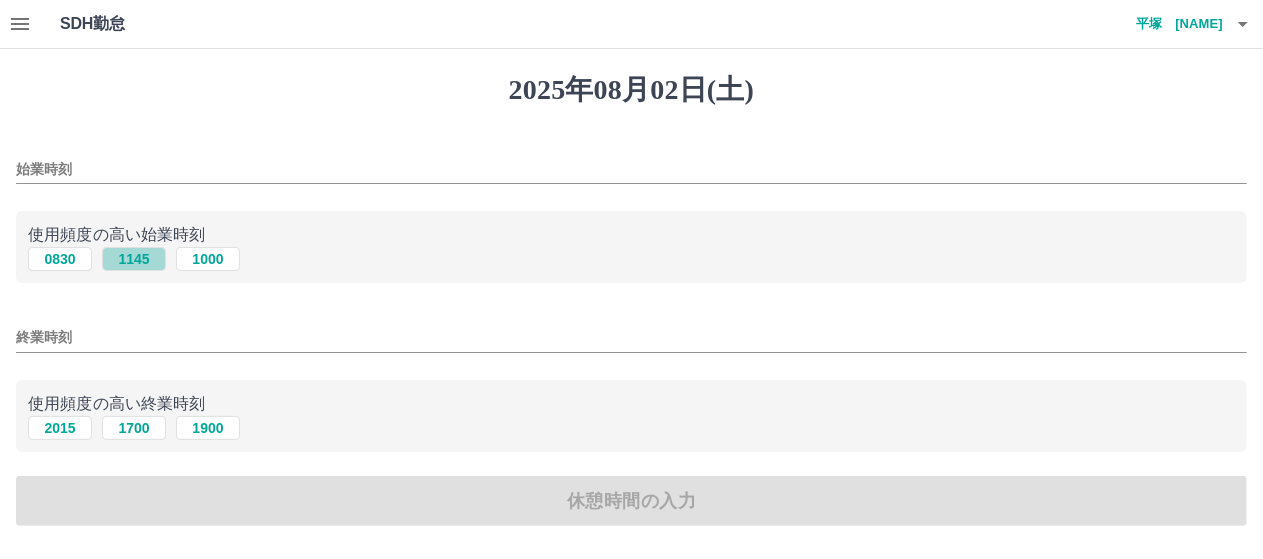 click on "1145" at bounding box center (134, 259) 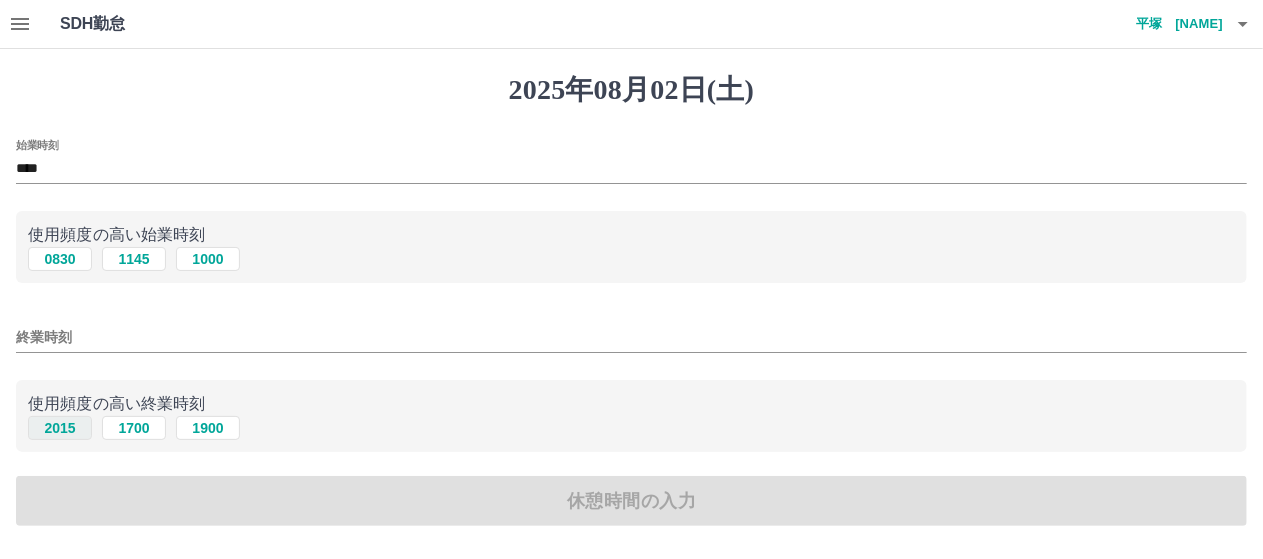 click on "2015" at bounding box center (60, 428) 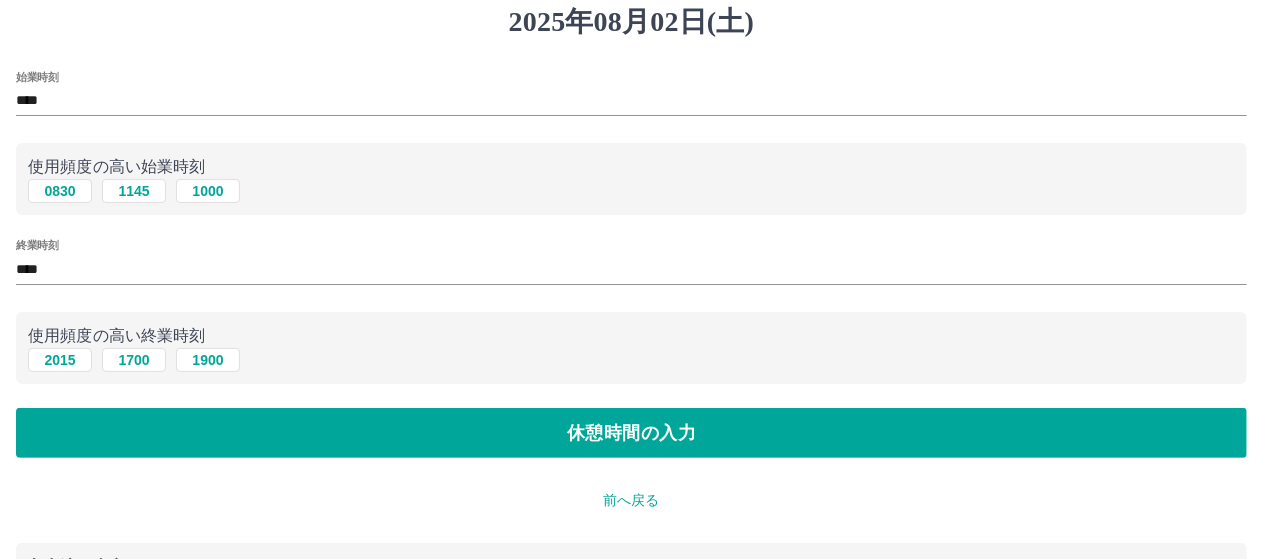 click on "2025年08月02日(土) 始業時刻 **** 使用頻度の高い始業時刻 0830 1145 1000 終業時刻 **** 使用頻度の高い終業時刻 2015 1700 1900 休憩時間の入力 前へ戻る 入力済の内容 契約コード : 42631002 法人名 : 板橋区 現場名 : 板橋区立東板橋図書館 出勤日 : 2025年08月02日(土) 出勤区分 : 出勤" at bounding box center (631, 366) 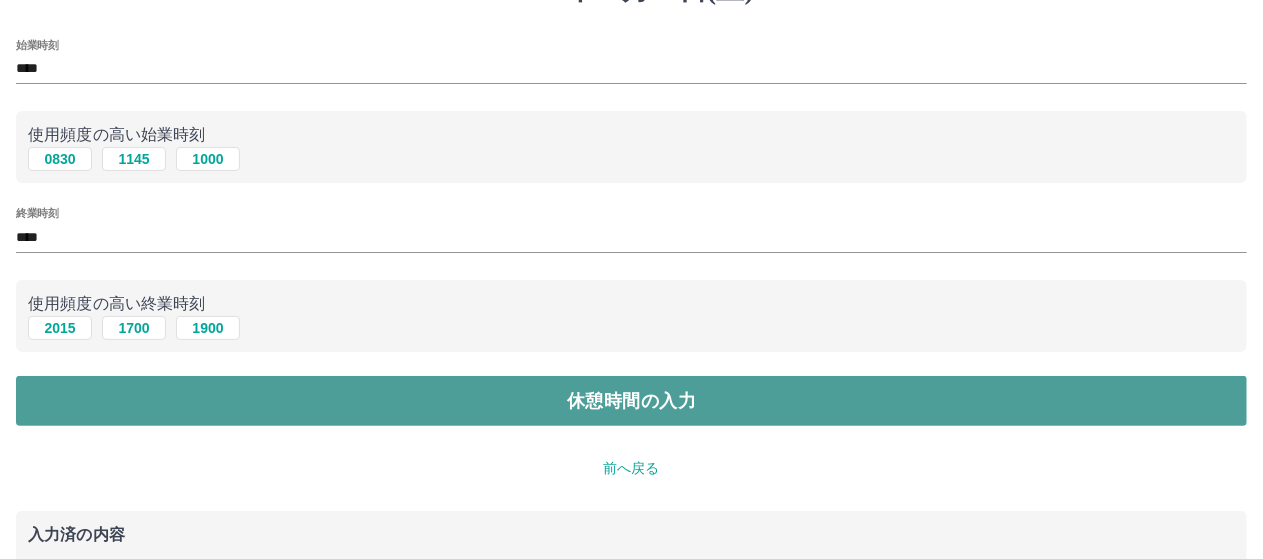 click on "休憩時間の入力" at bounding box center [631, 401] 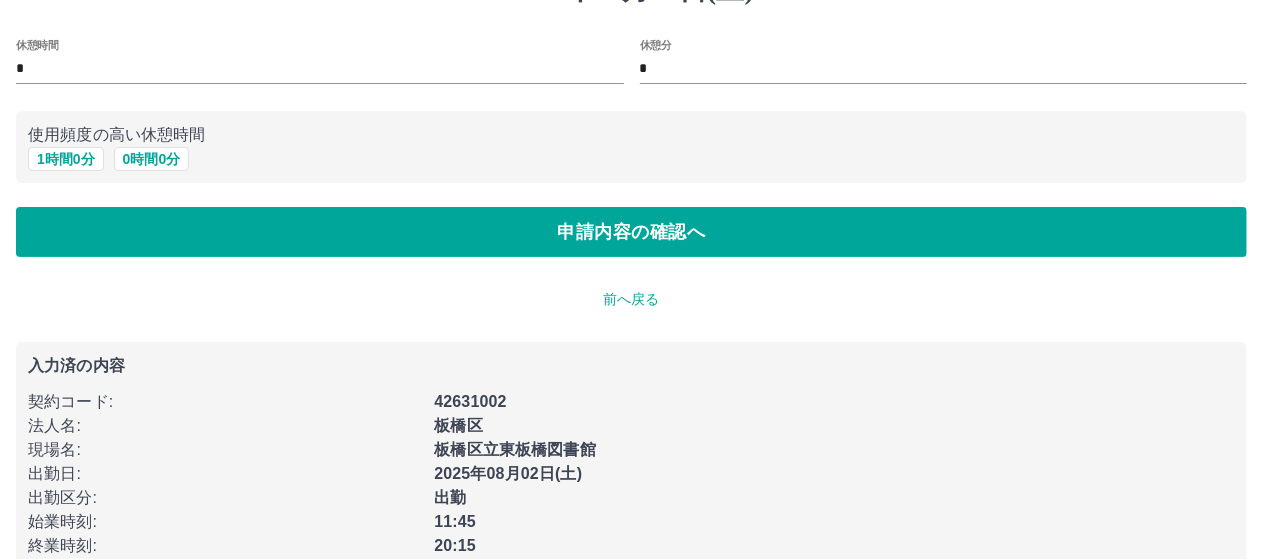 scroll, scrollTop: 0, scrollLeft: 0, axis: both 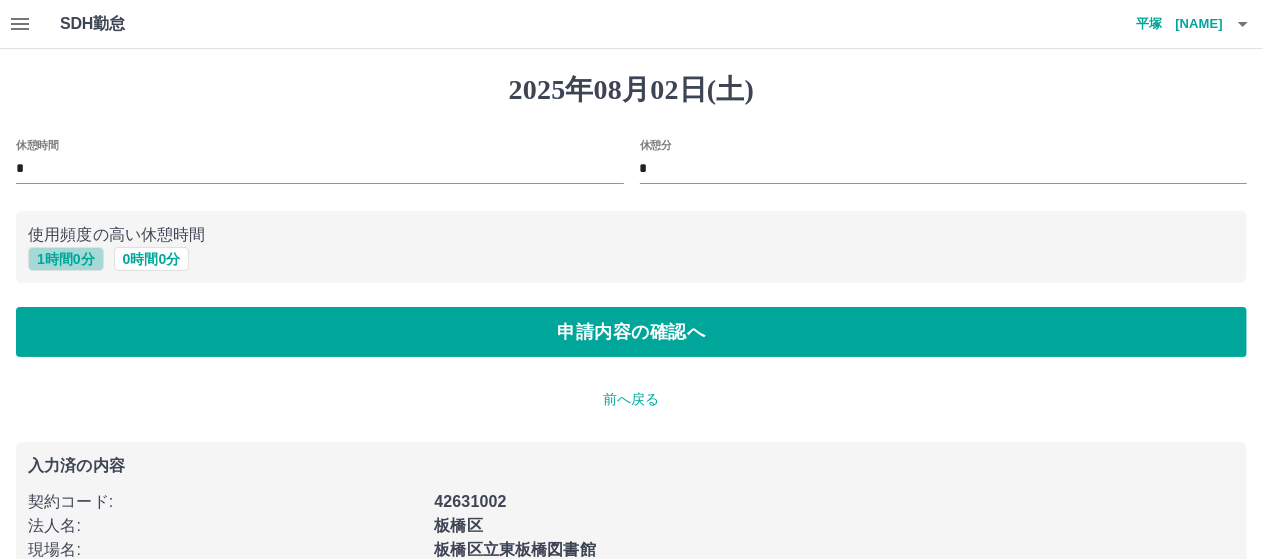 click on "1 時間 0 分" at bounding box center (66, 259) 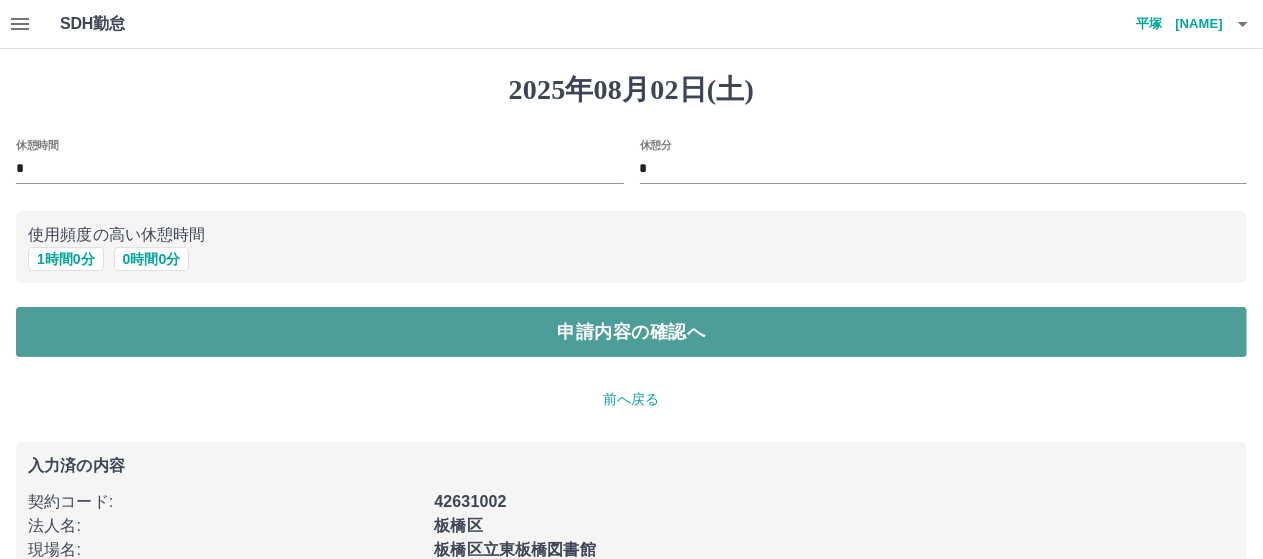 click on "申請内容の確認へ" at bounding box center [631, 332] 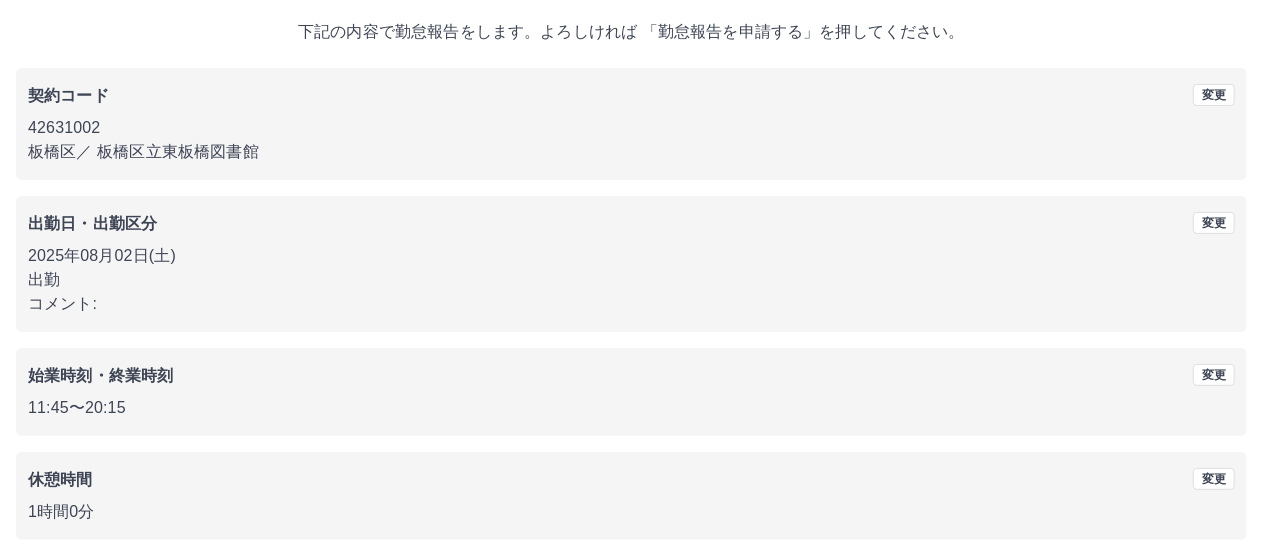 scroll, scrollTop: 188, scrollLeft: 0, axis: vertical 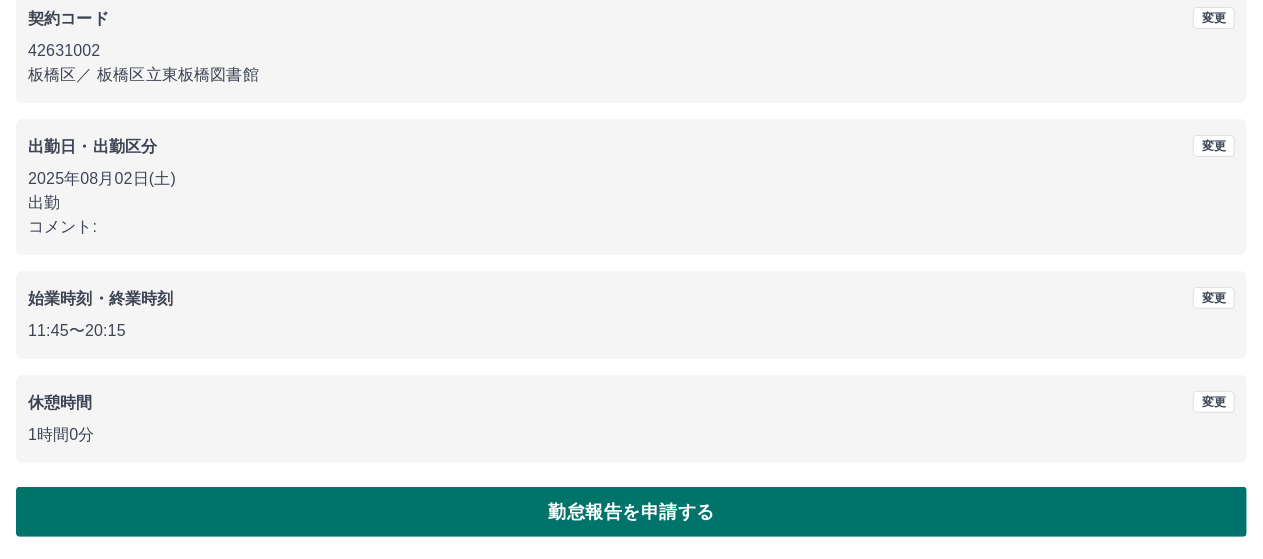 click on "勤怠報告を申請する" at bounding box center (631, 512) 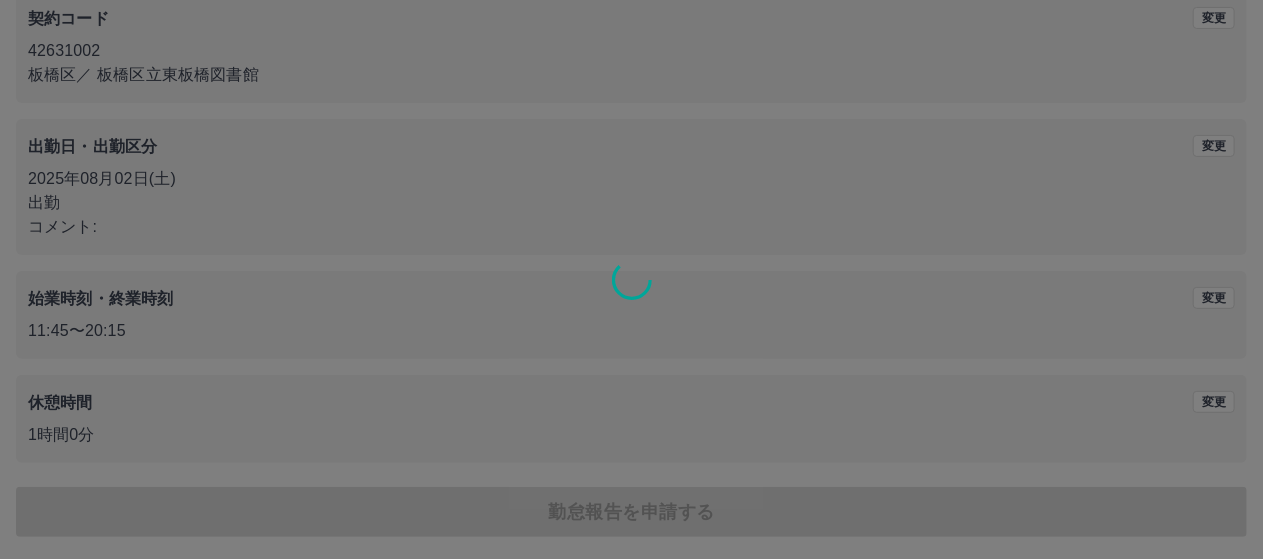 scroll, scrollTop: 0, scrollLeft: 0, axis: both 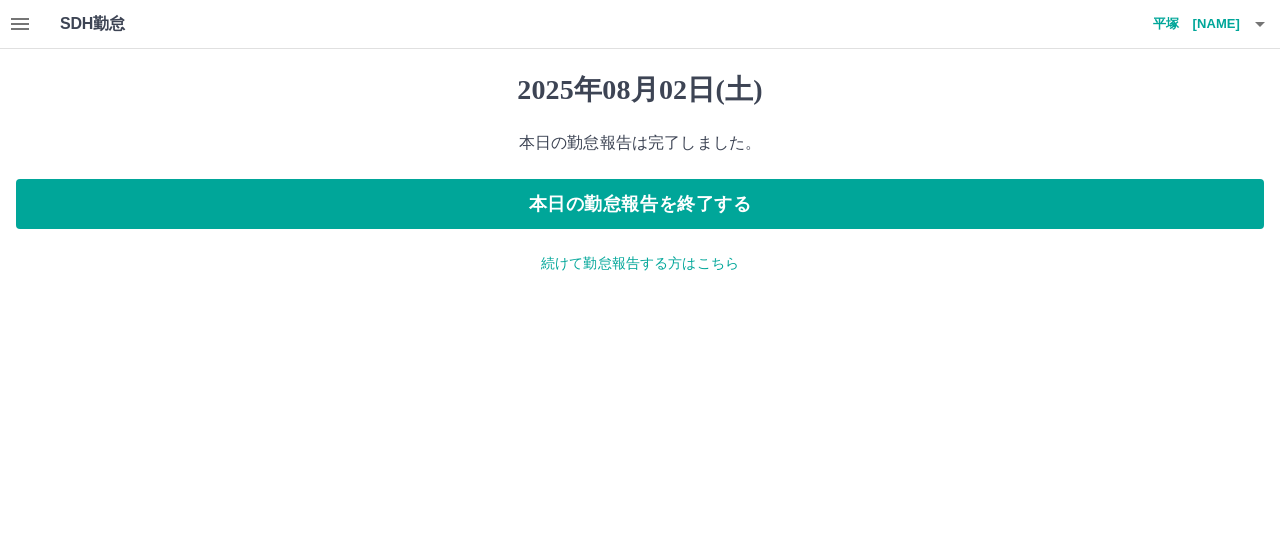 click 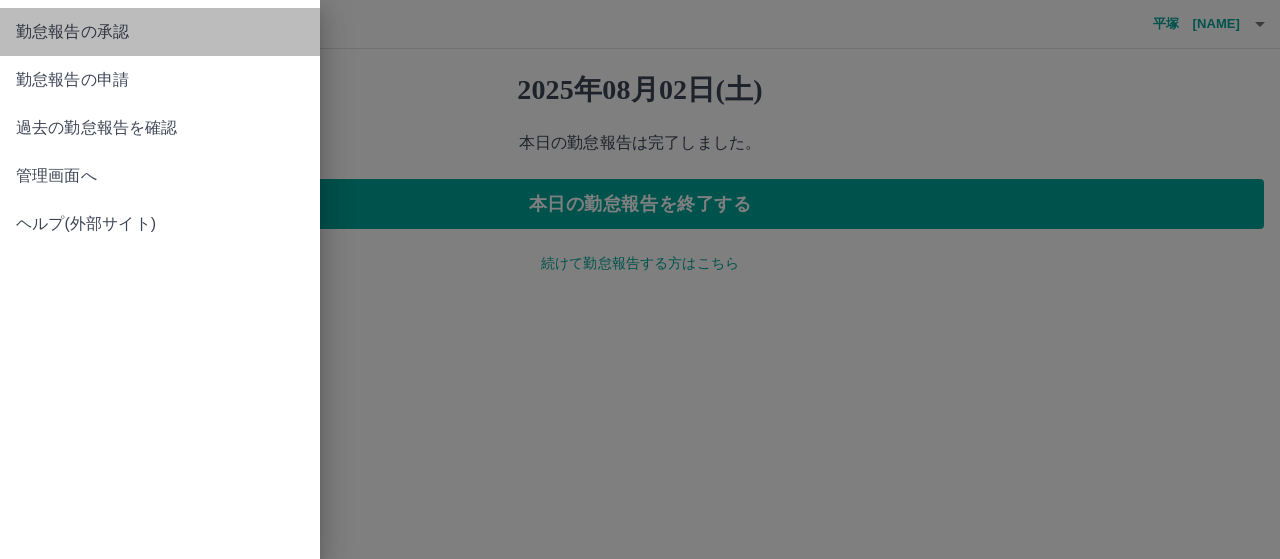 click on "勤怠報告の承認" at bounding box center [160, 32] 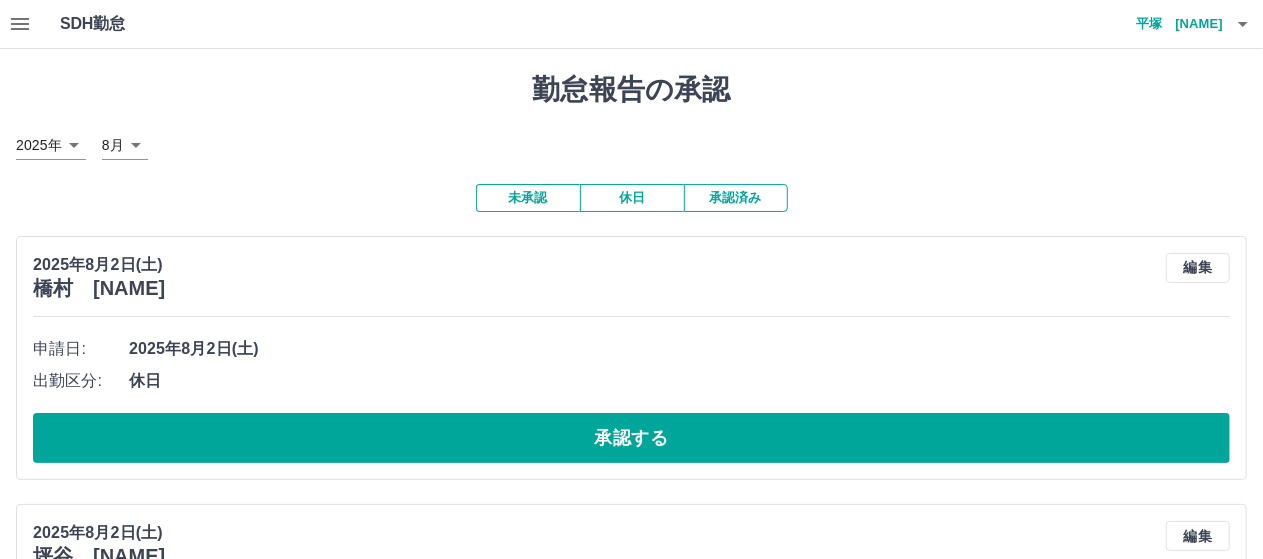 scroll, scrollTop: 100, scrollLeft: 0, axis: vertical 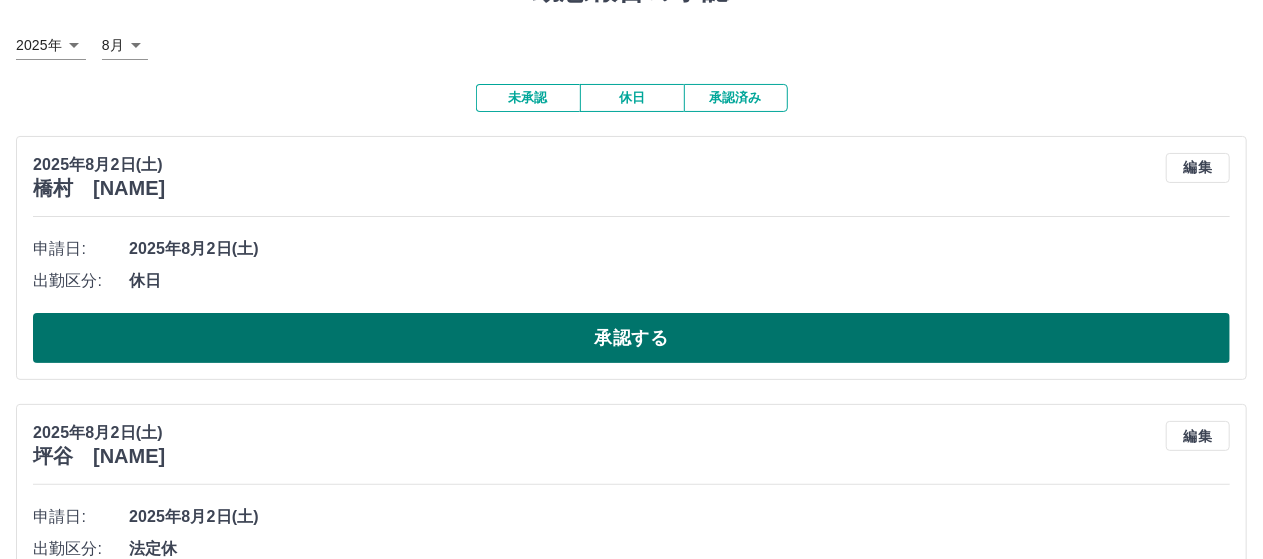 click on "承認する" at bounding box center (631, 338) 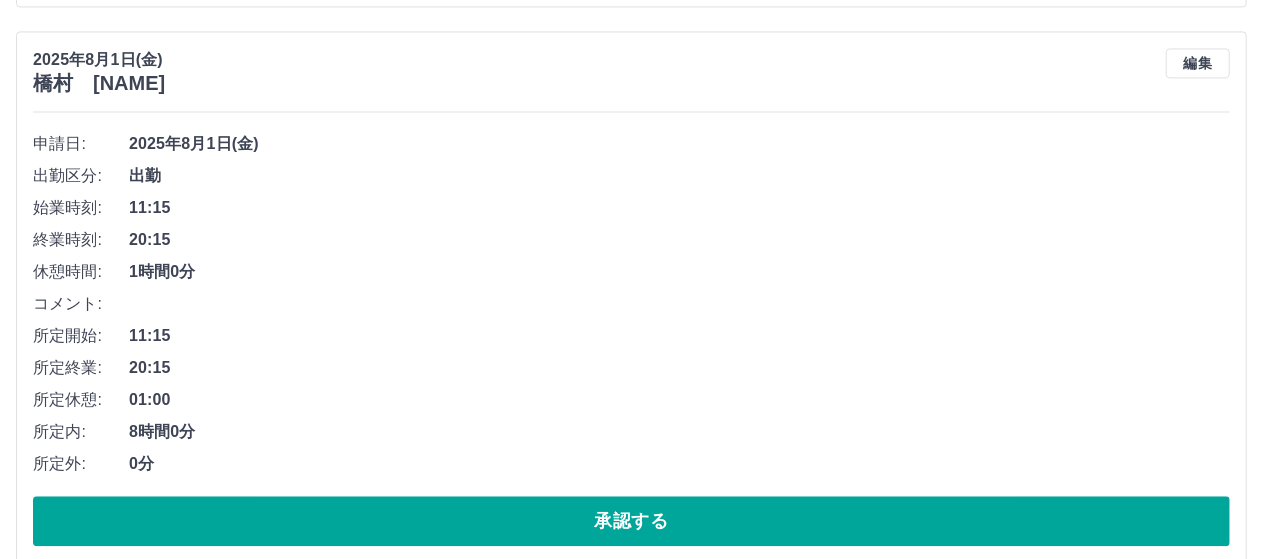 scroll, scrollTop: 2166, scrollLeft: 0, axis: vertical 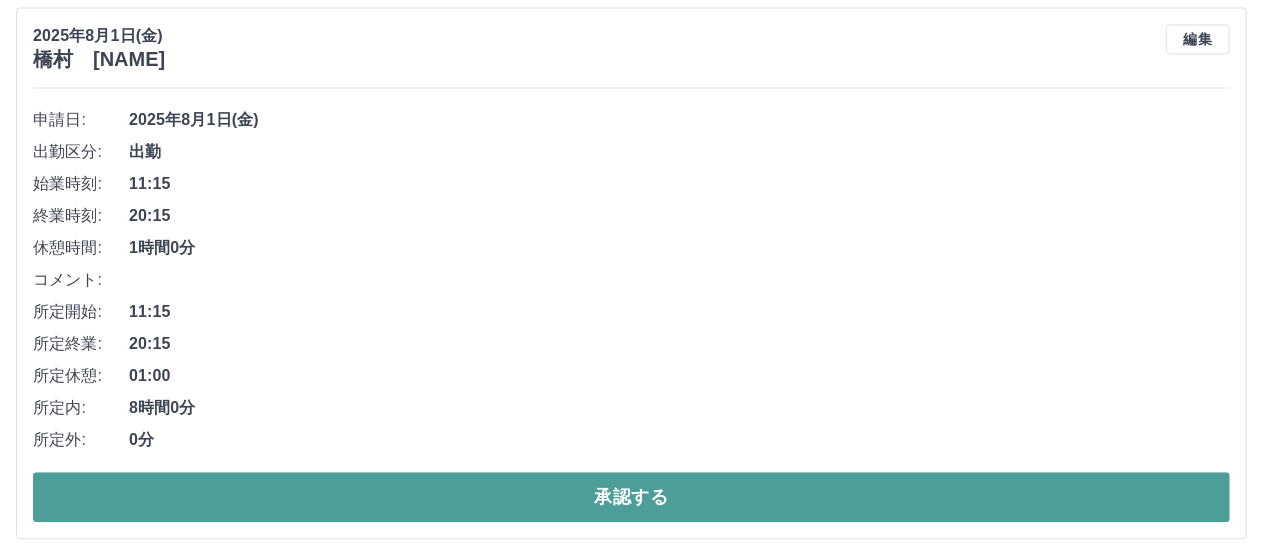 click on "承認する" at bounding box center (631, 497) 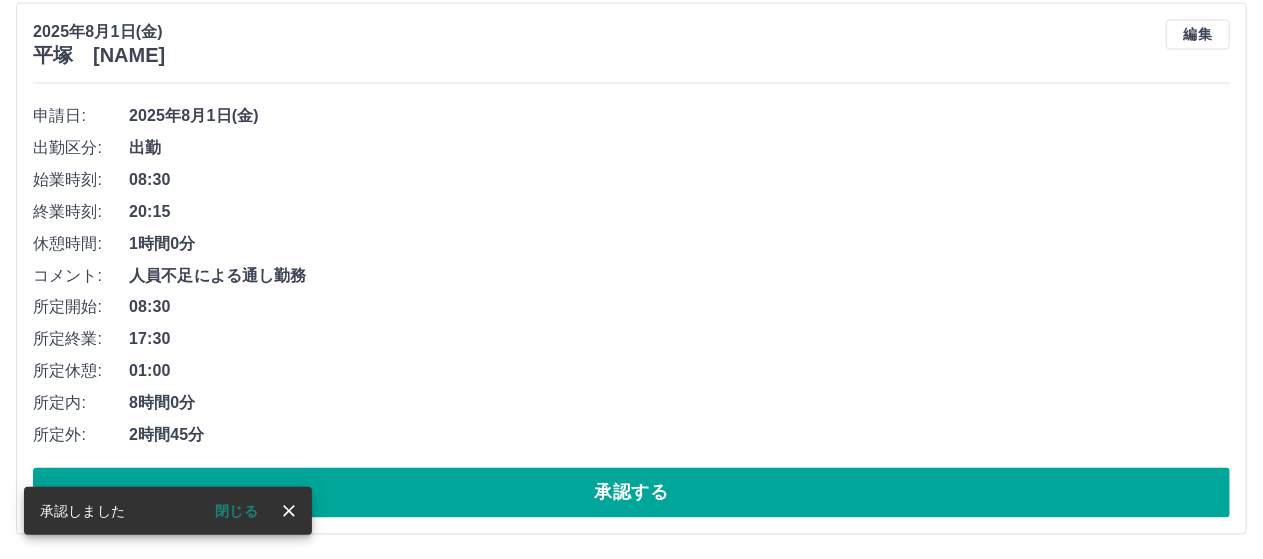 scroll, scrollTop: 1610, scrollLeft: 0, axis: vertical 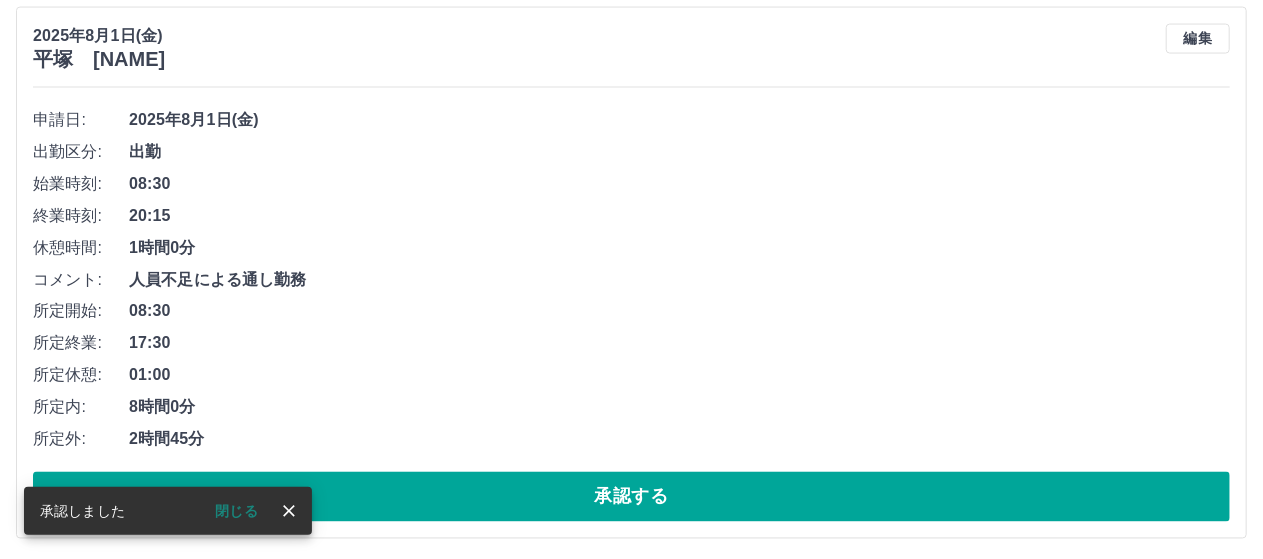 click on "8時間0分" at bounding box center (679, 408) 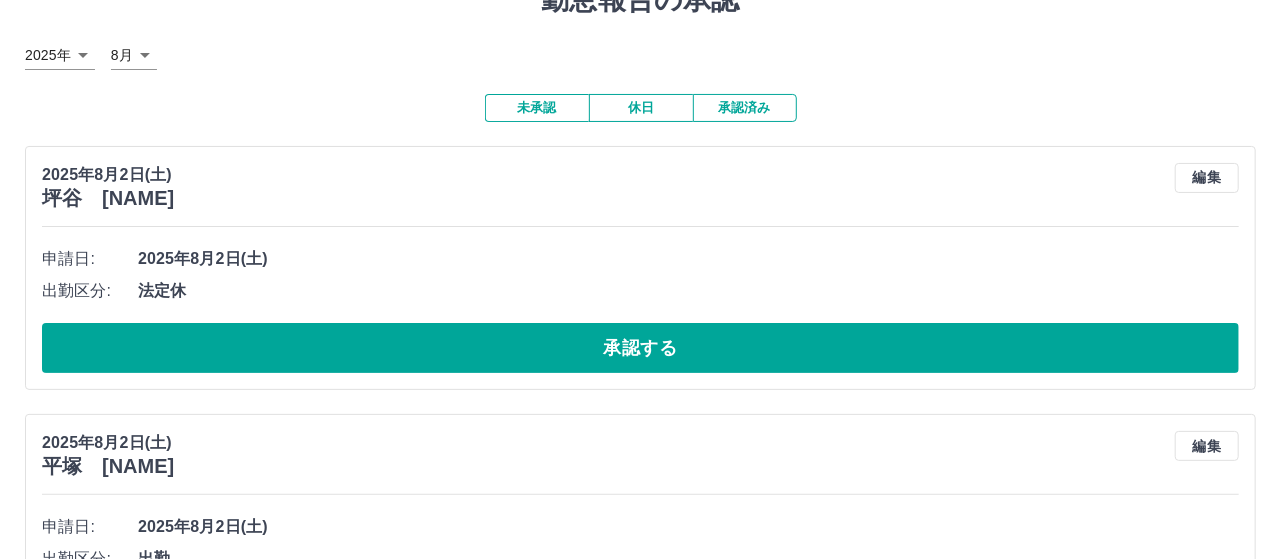 scroll, scrollTop: 0, scrollLeft: 0, axis: both 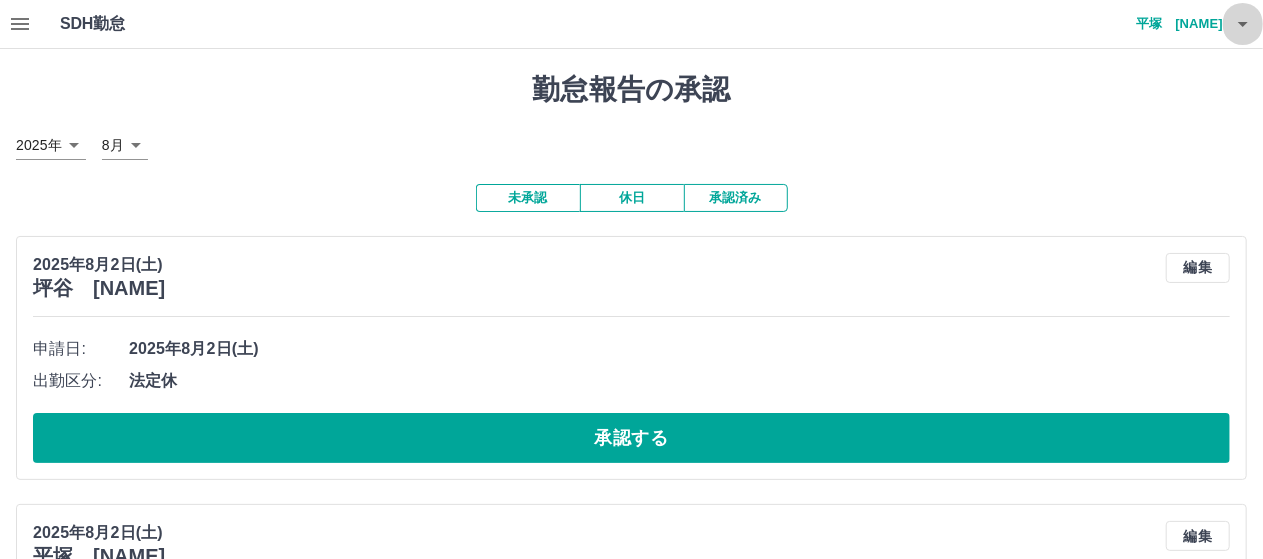 click at bounding box center [1243, 24] 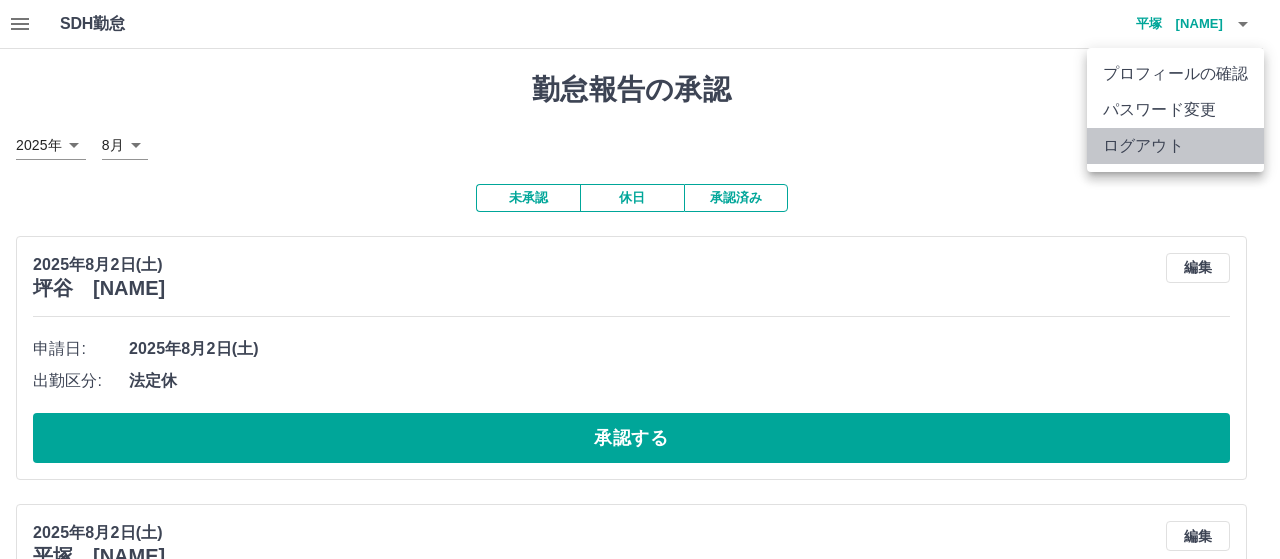 click on "ログアウト" at bounding box center (1175, 146) 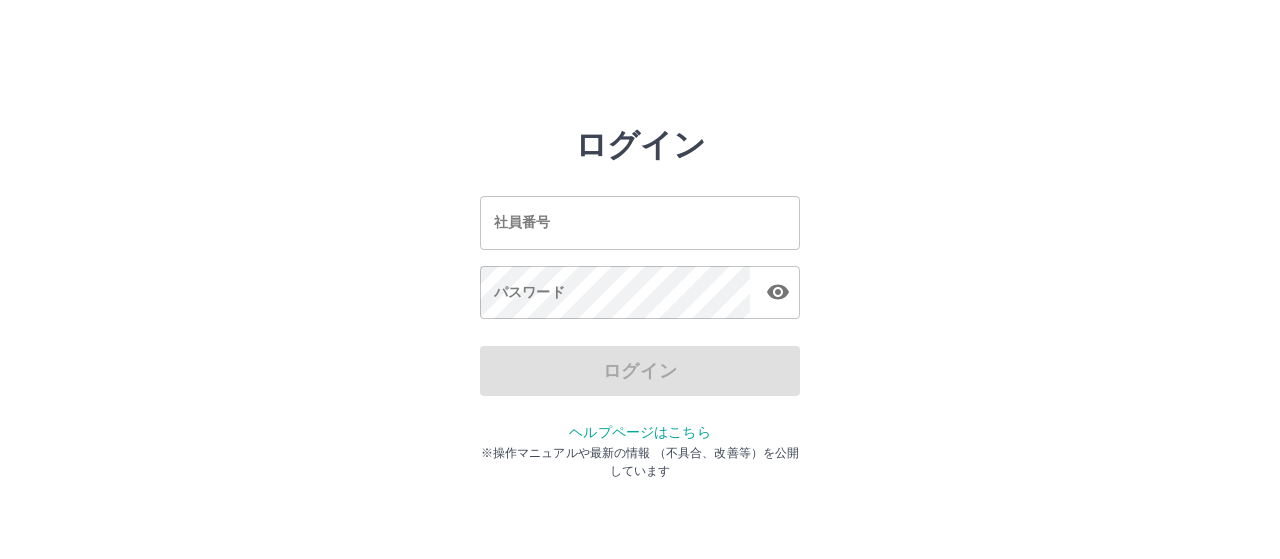 scroll, scrollTop: 0, scrollLeft: 0, axis: both 